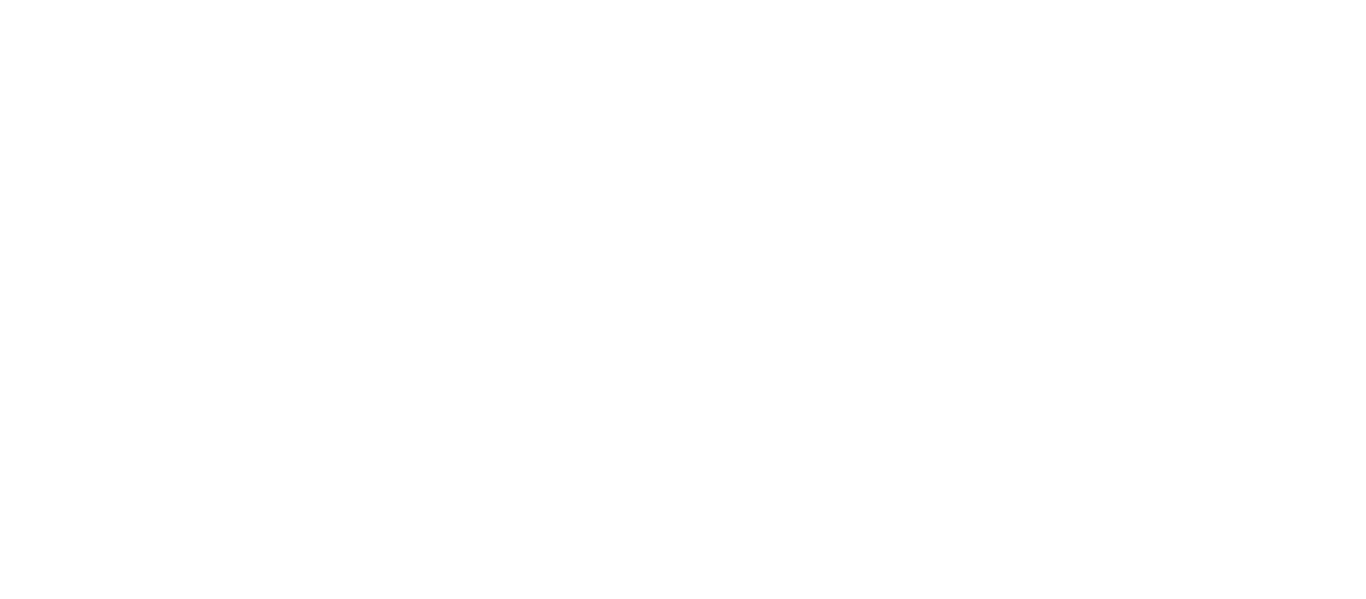 scroll, scrollTop: 0, scrollLeft: 0, axis: both 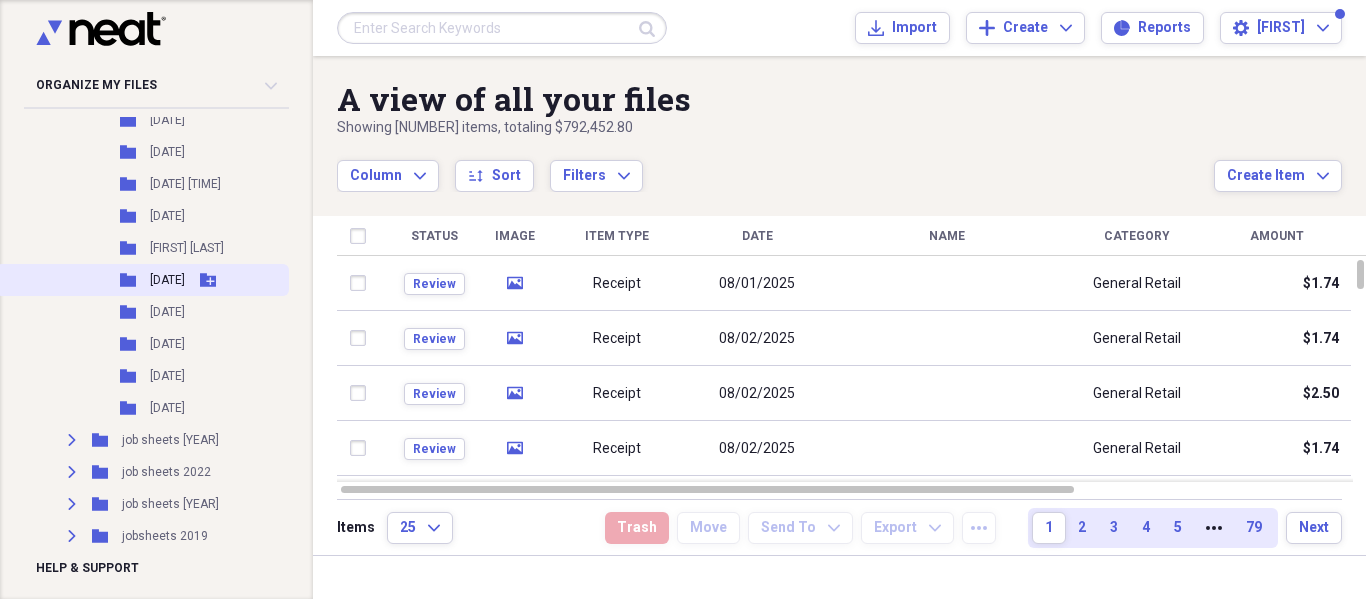 click on "Folder 08/02/25 Add Folder" at bounding box center (142, 280) 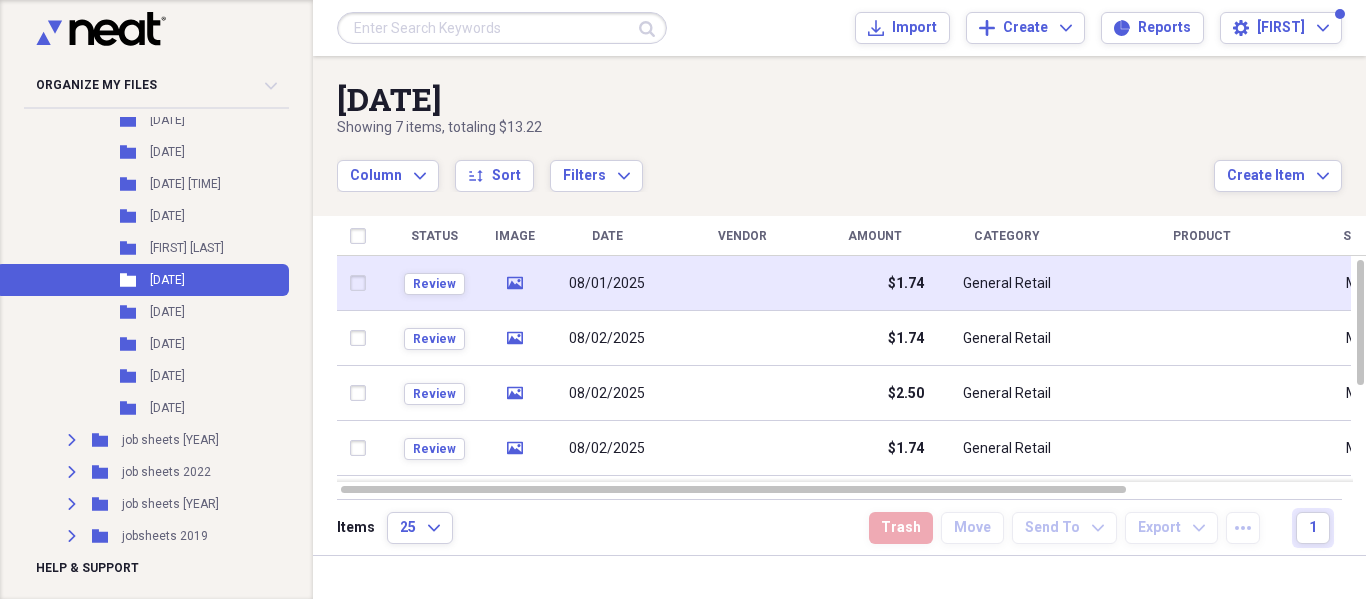 click at bounding box center [742, 283] 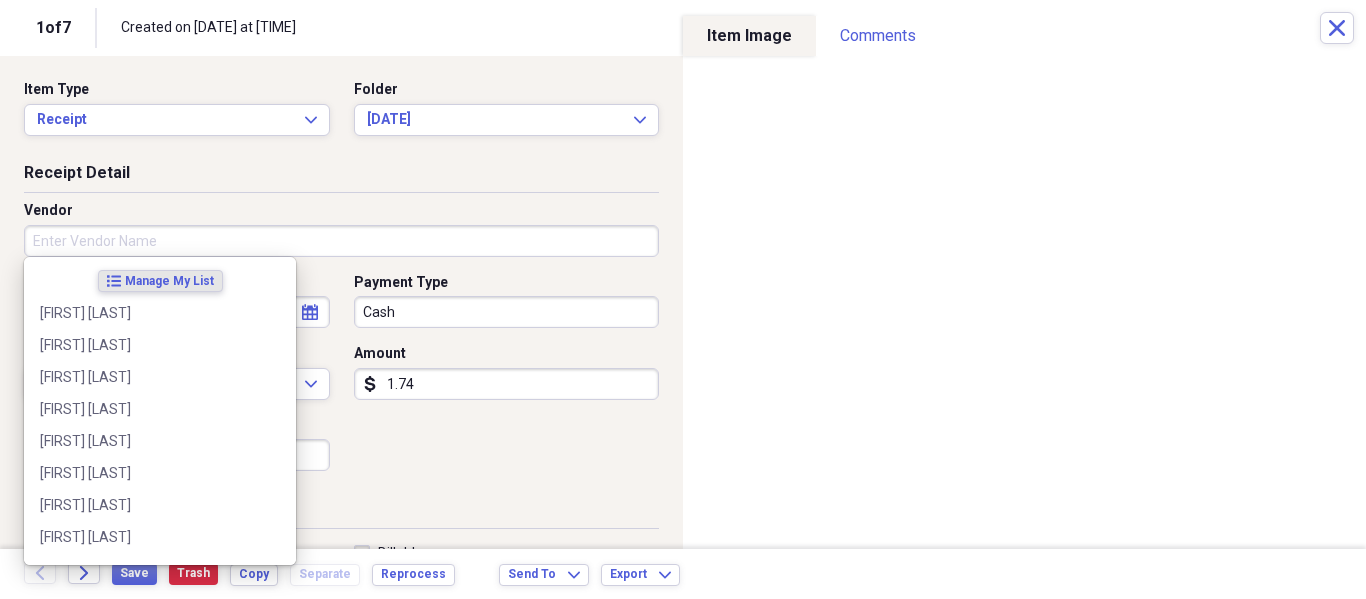 click on "Vendor" at bounding box center [341, 241] 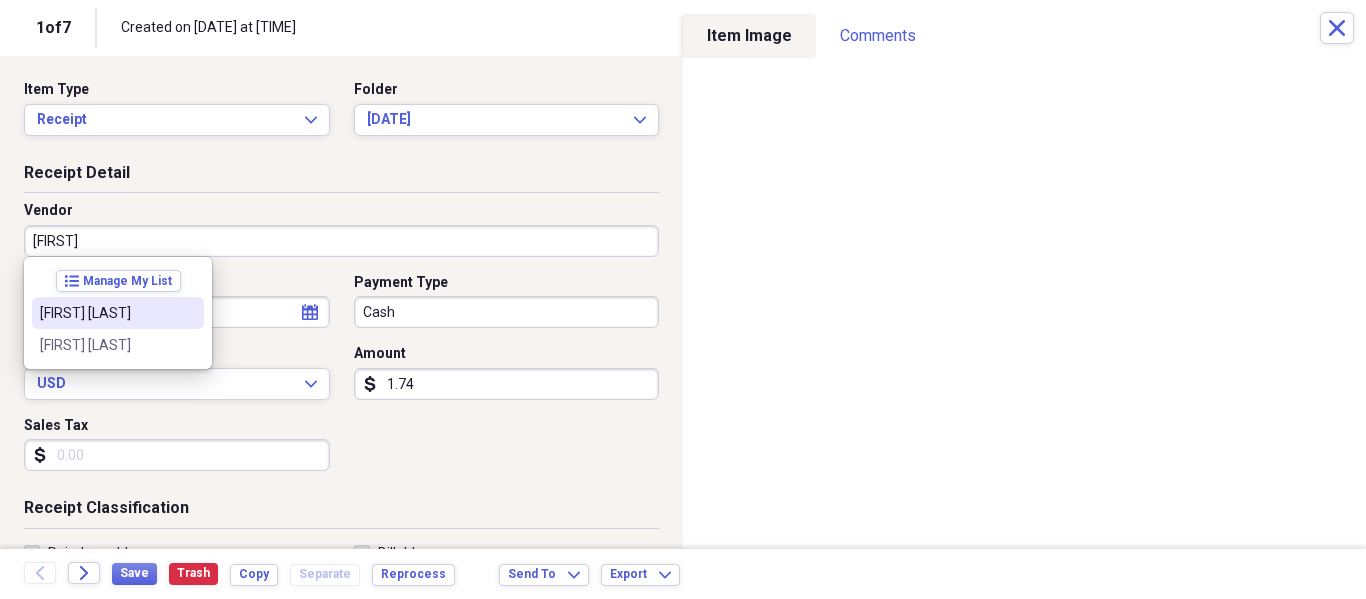 click on "[FIRST] [LAST]" at bounding box center (106, 313) 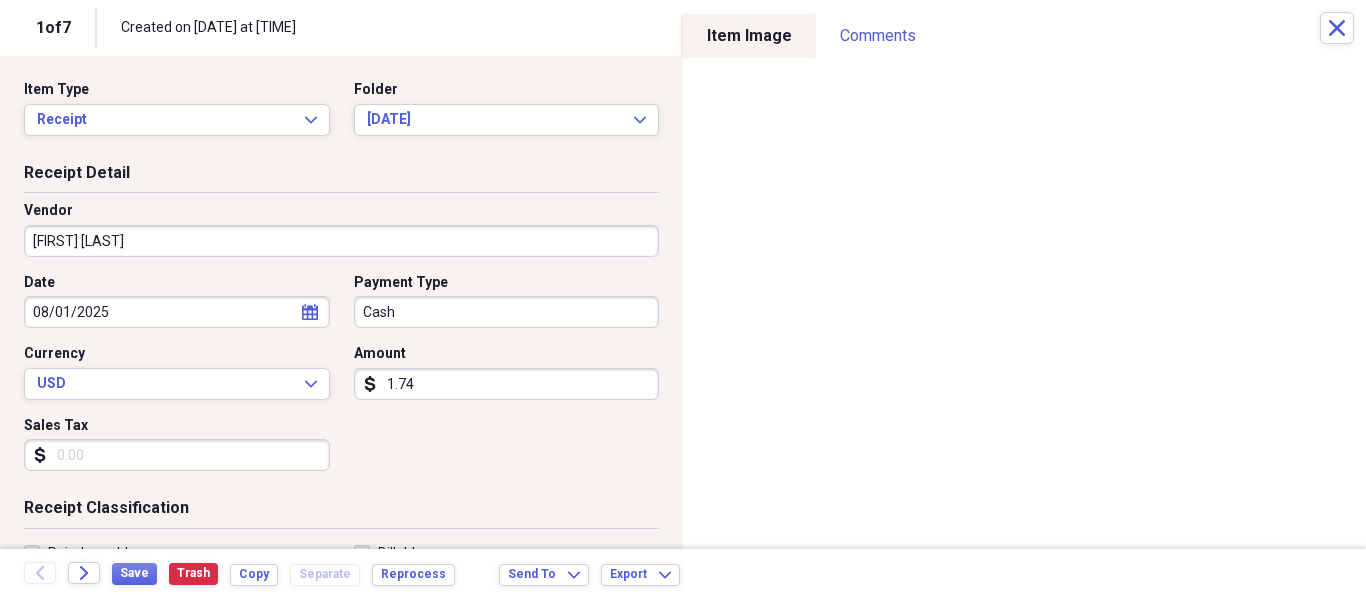 click on "1.74" at bounding box center (507, 384) 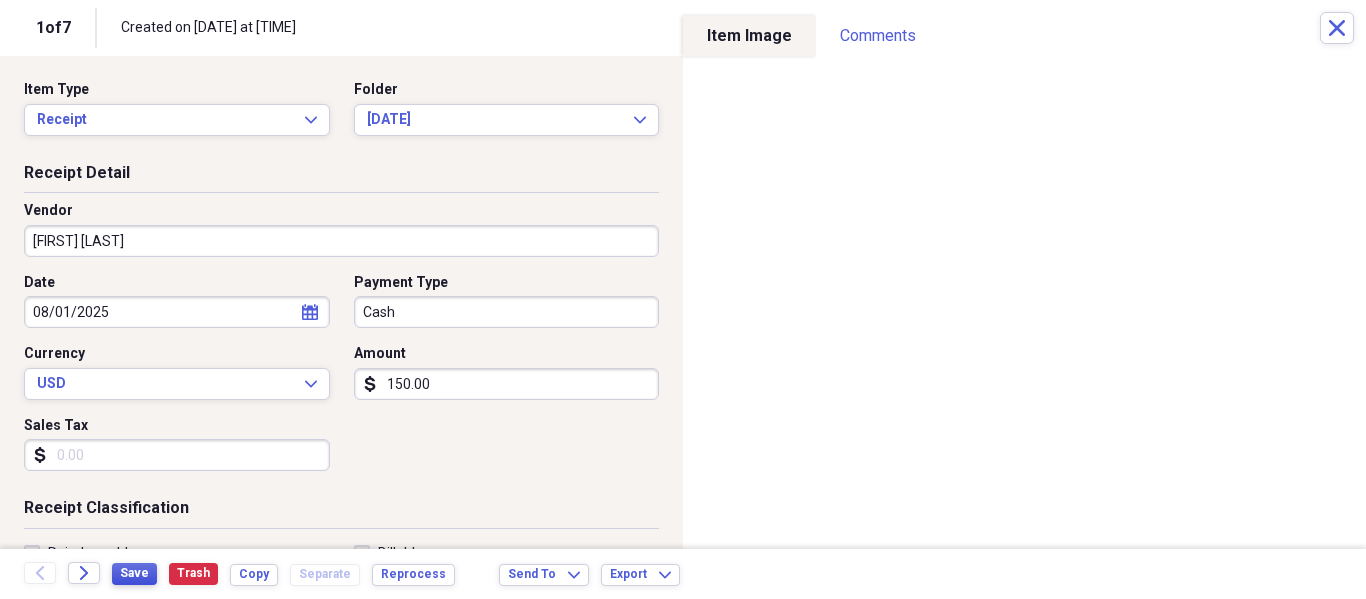 type on "150.00" 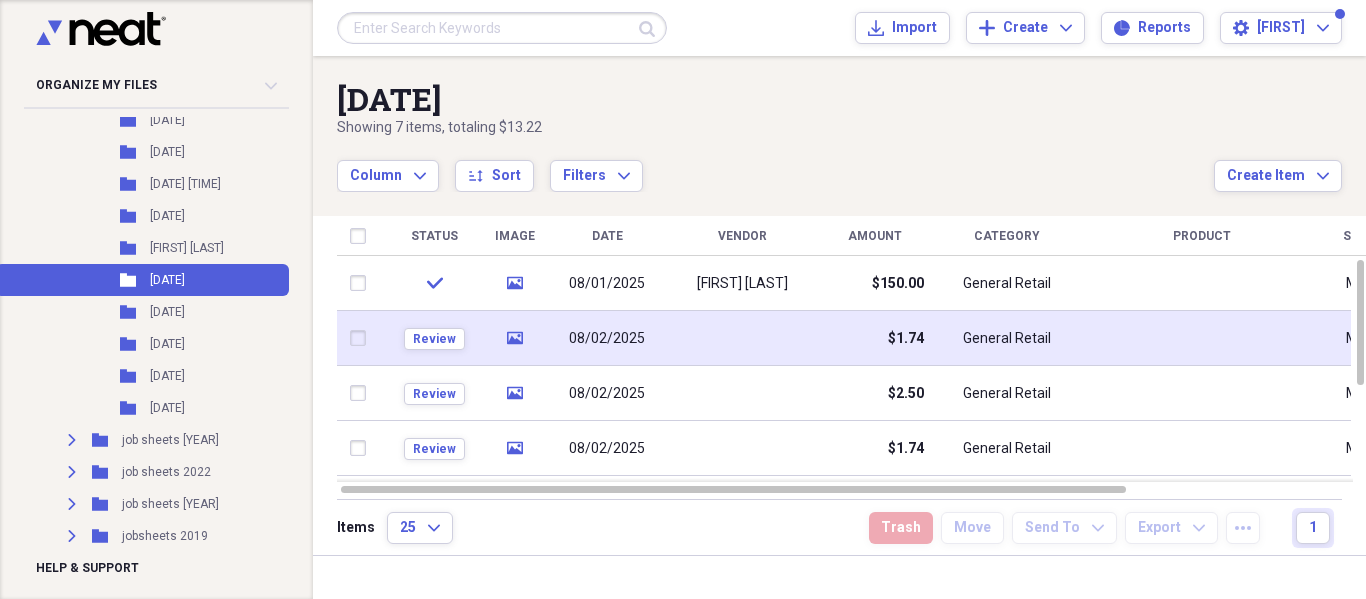 click at bounding box center [742, 338] 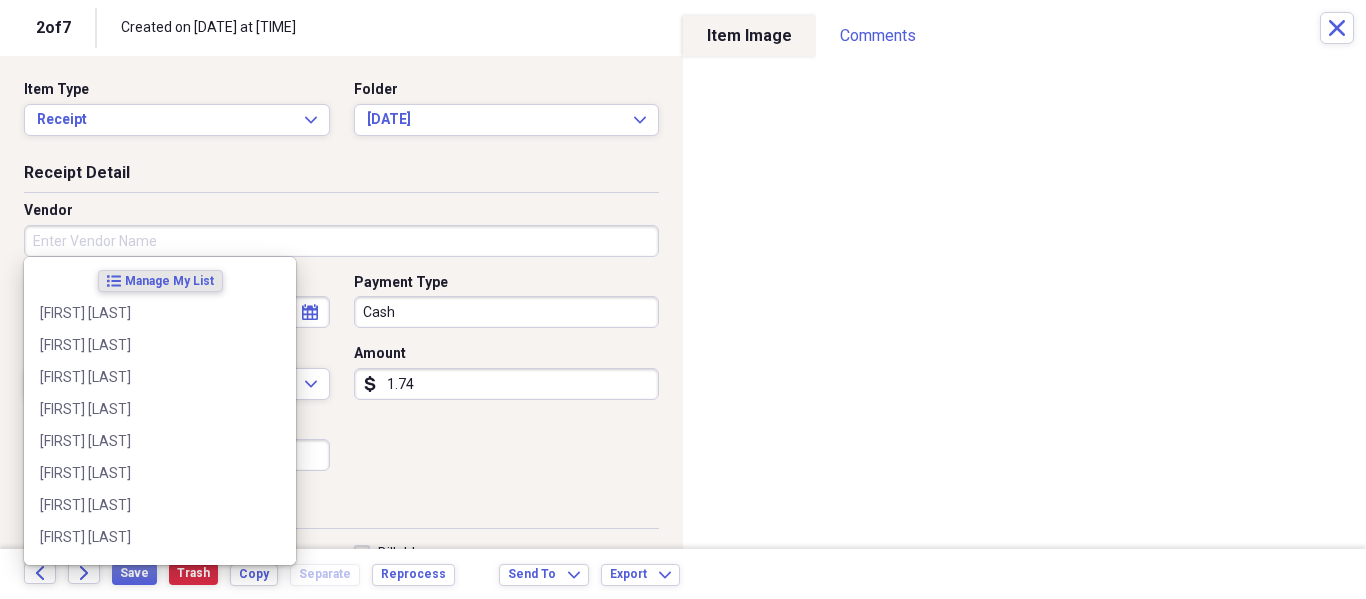 click on "Vendor" at bounding box center [341, 241] 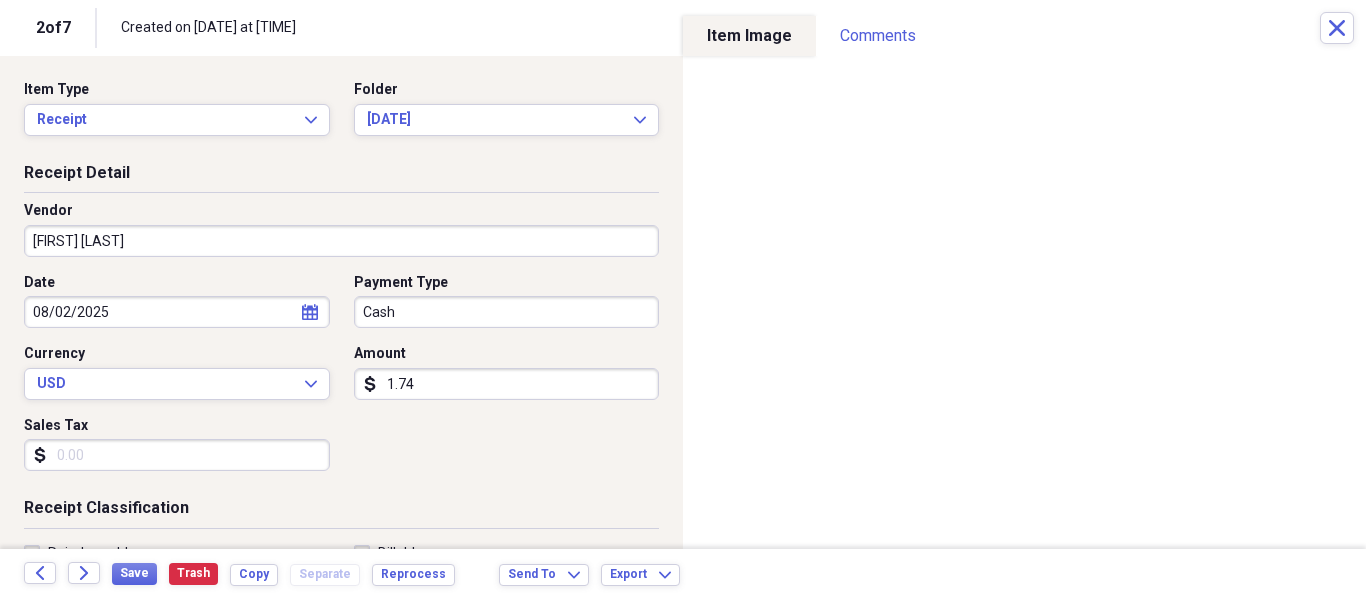 type on "[FIRST] [LAST]" 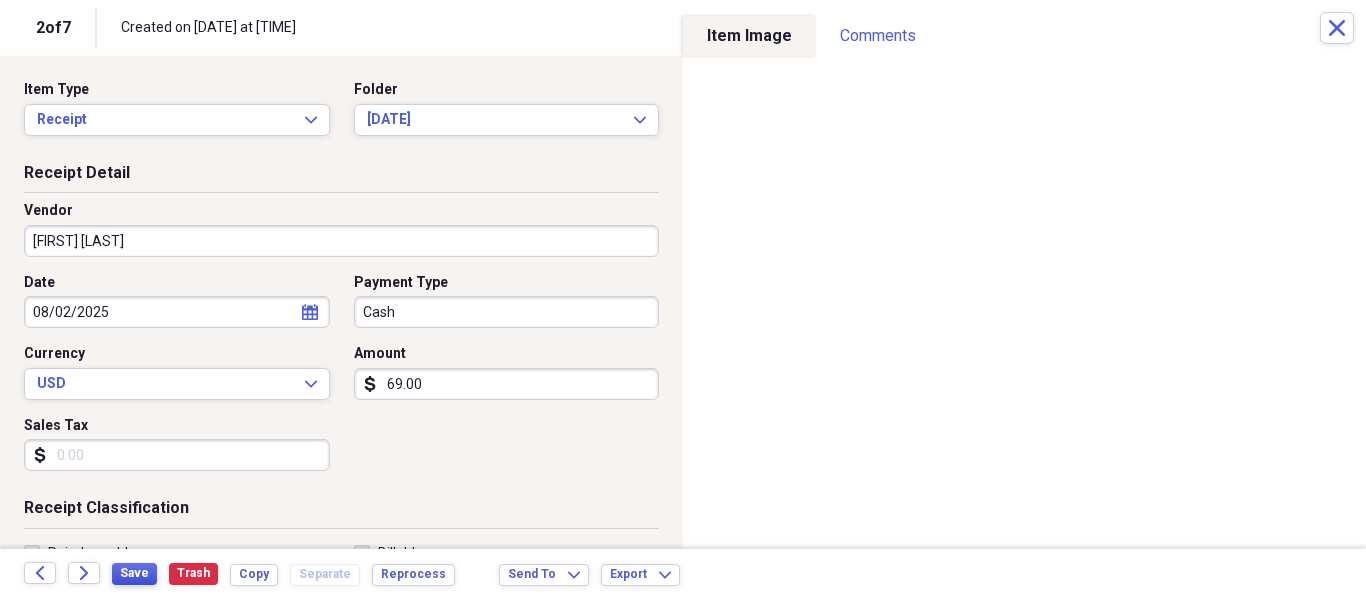 type on "69.00" 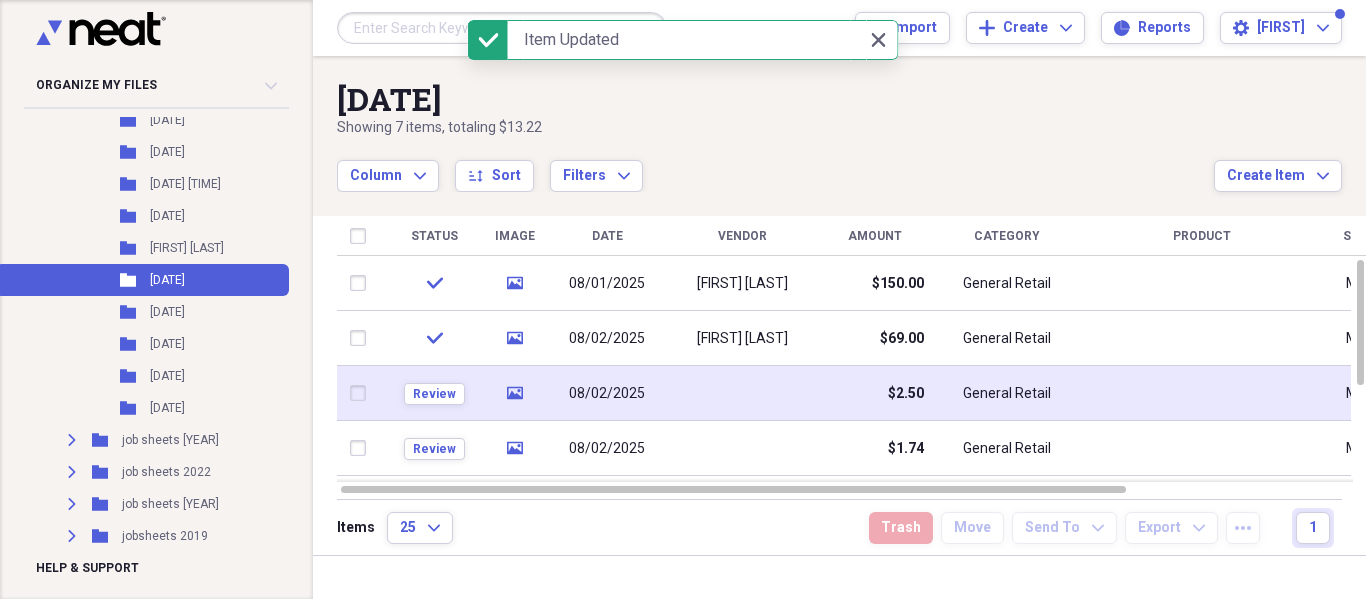 click at bounding box center (742, 393) 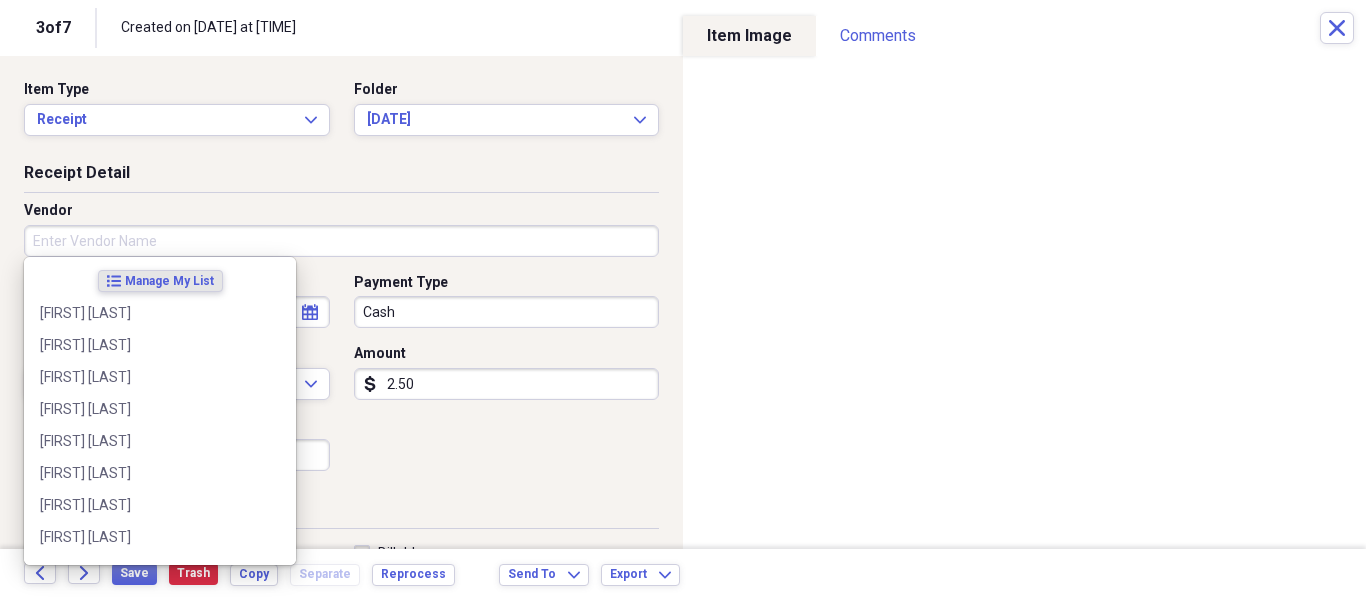 click on "Vendor" at bounding box center (341, 241) 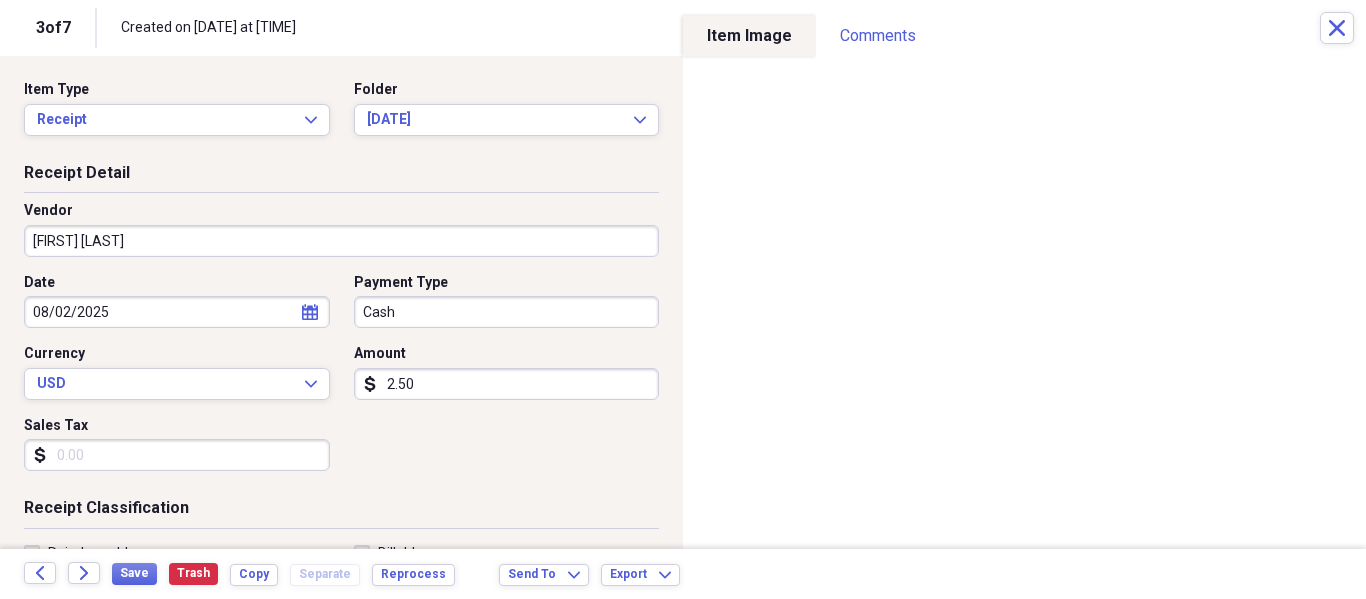 type on "[FIRST] [LAST]" 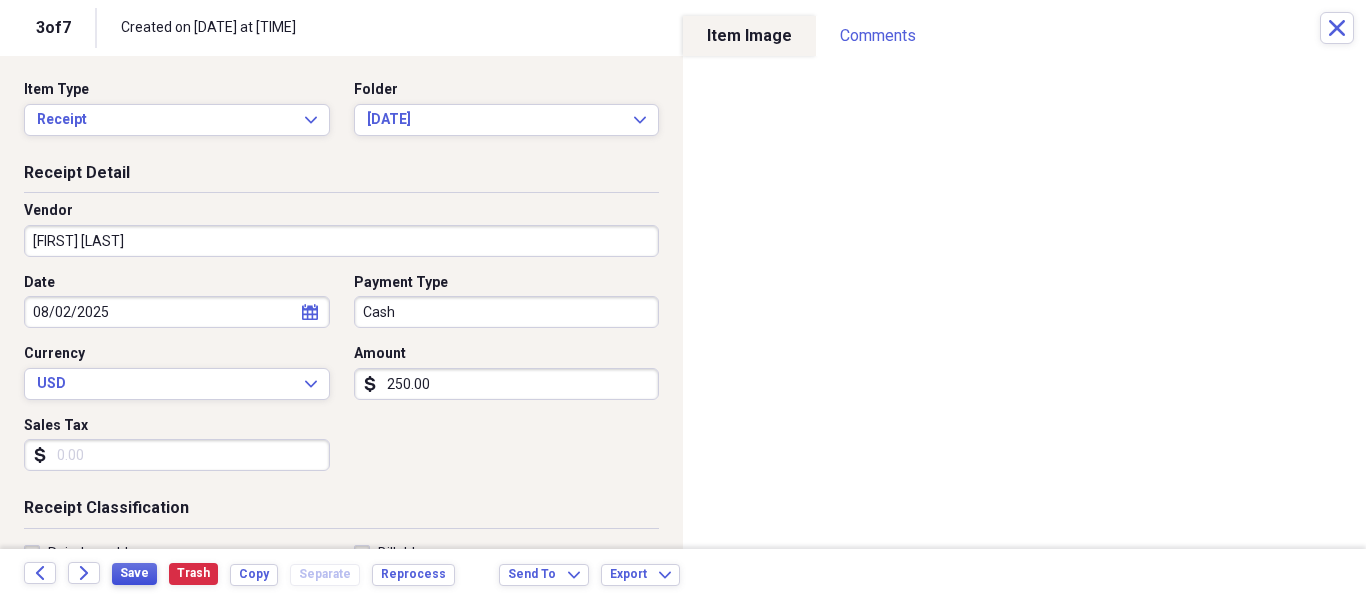 type on "250.00" 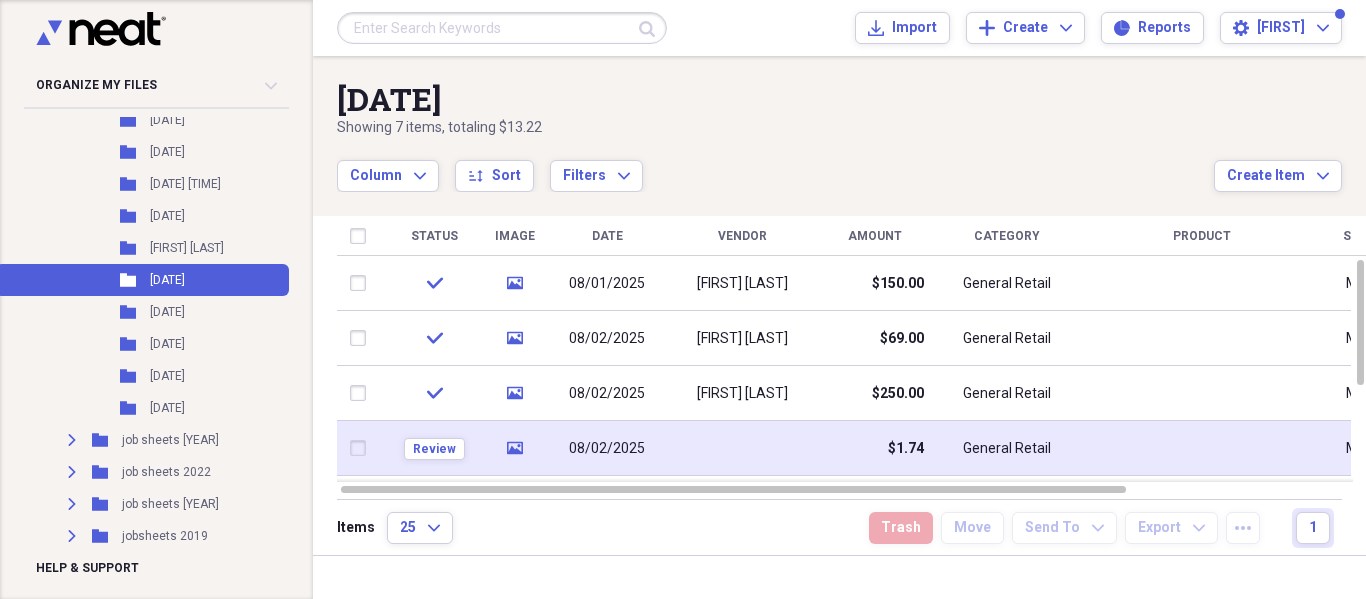 click at bounding box center [742, 448] 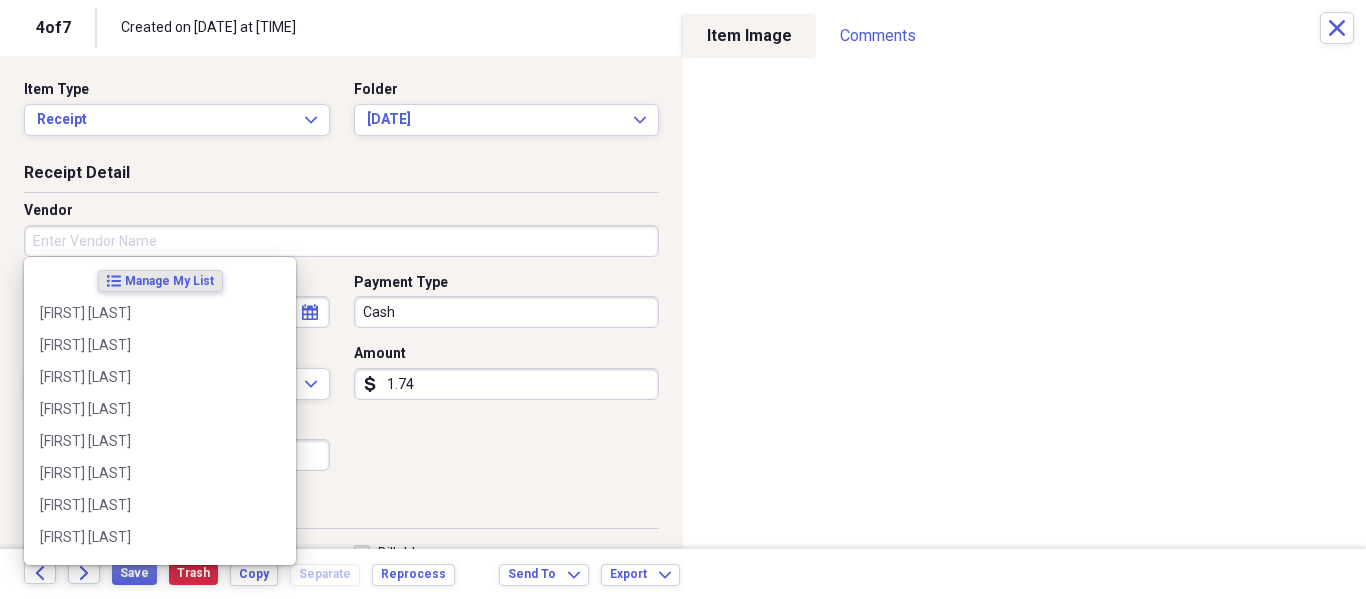 click on "Vendor" at bounding box center [341, 241] 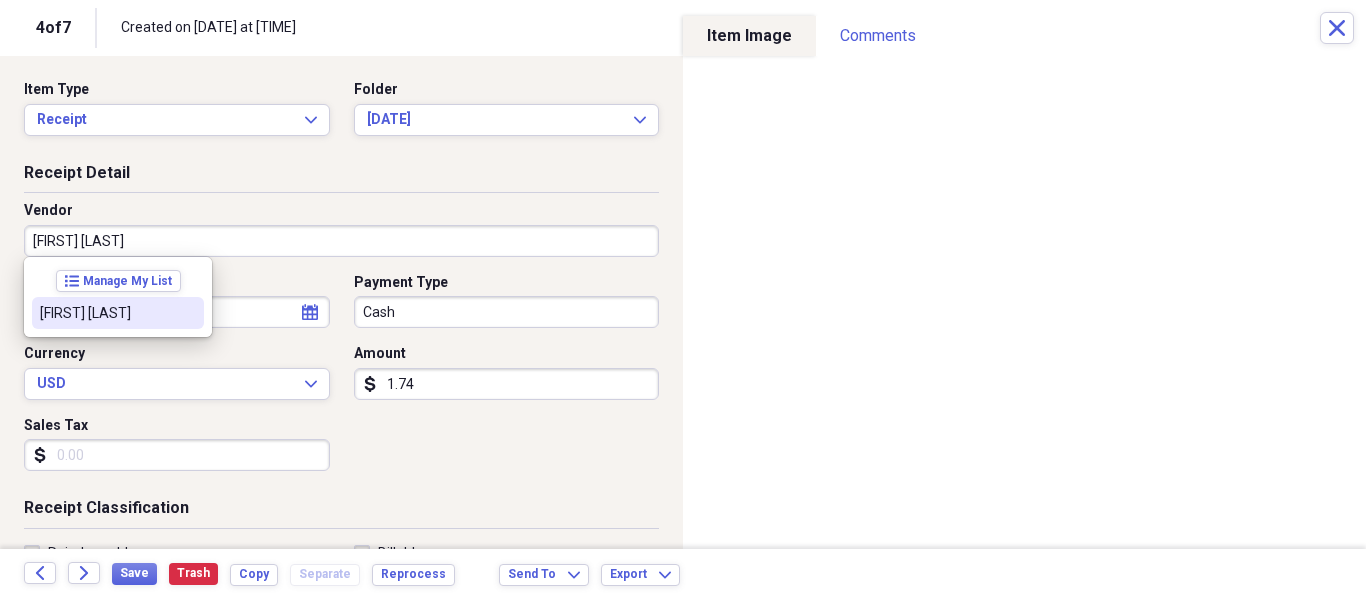click on "[FIRST] [LAST]" at bounding box center (106, 313) 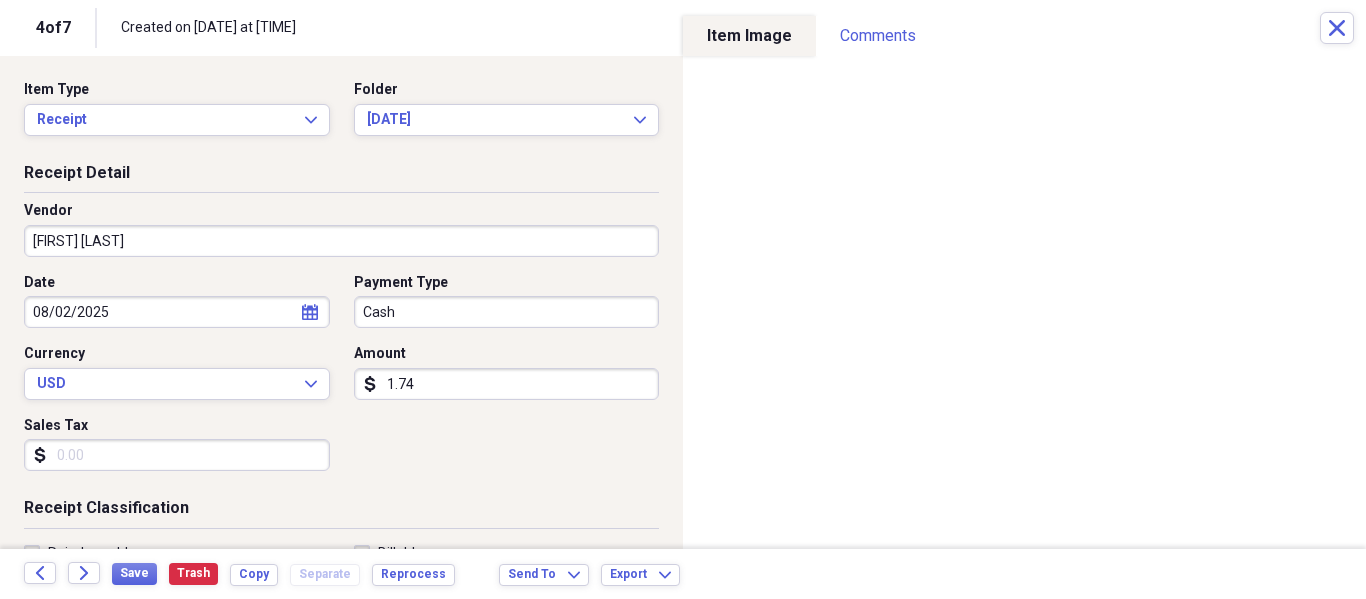 click on "1.74" at bounding box center (507, 384) 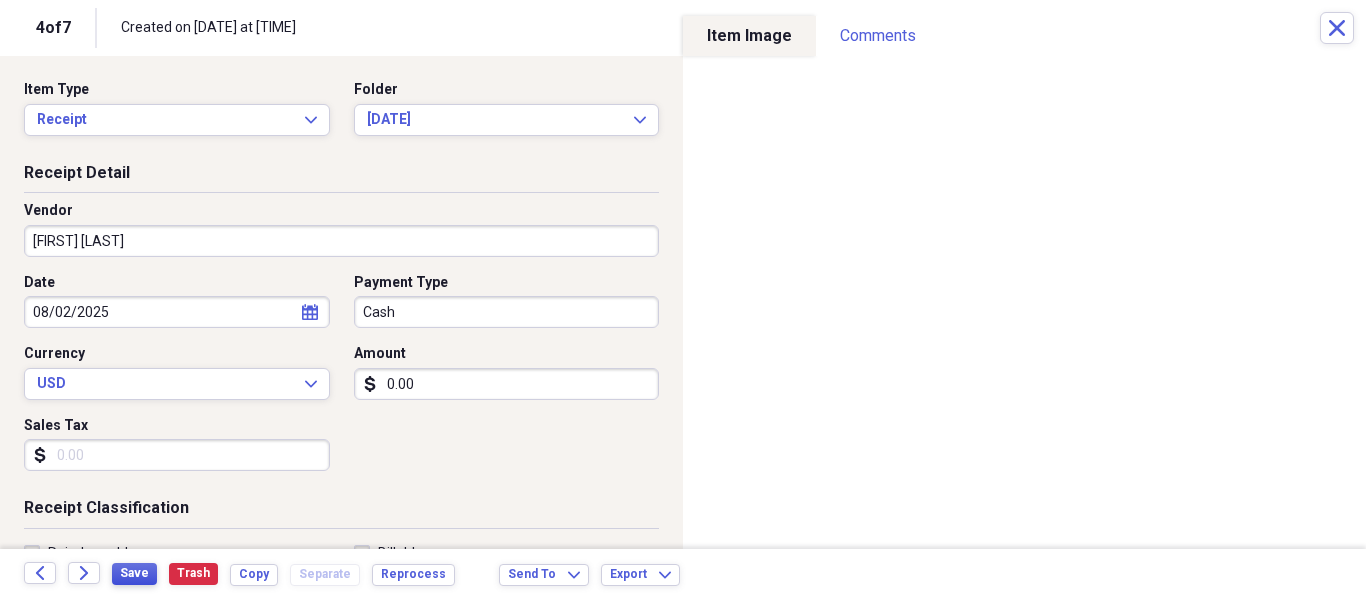 type on "0.00" 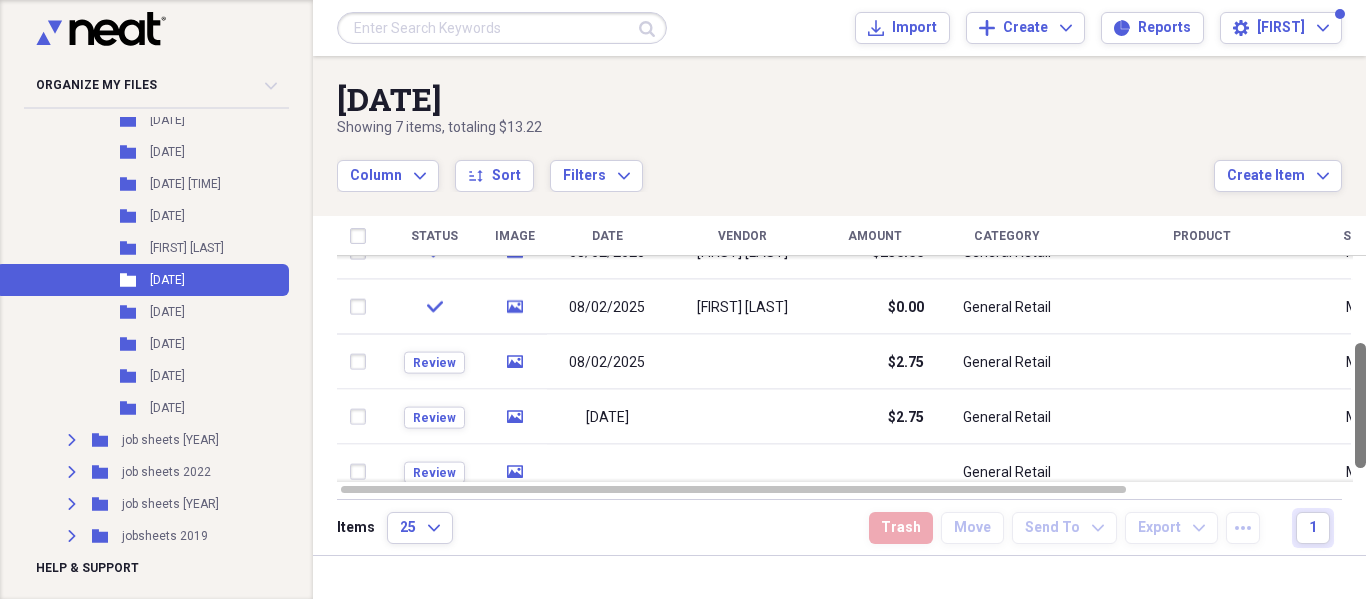 drag, startPoint x: 1358, startPoint y: 356, endPoint x: 1365, endPoint y: 439, distance: 83.294655 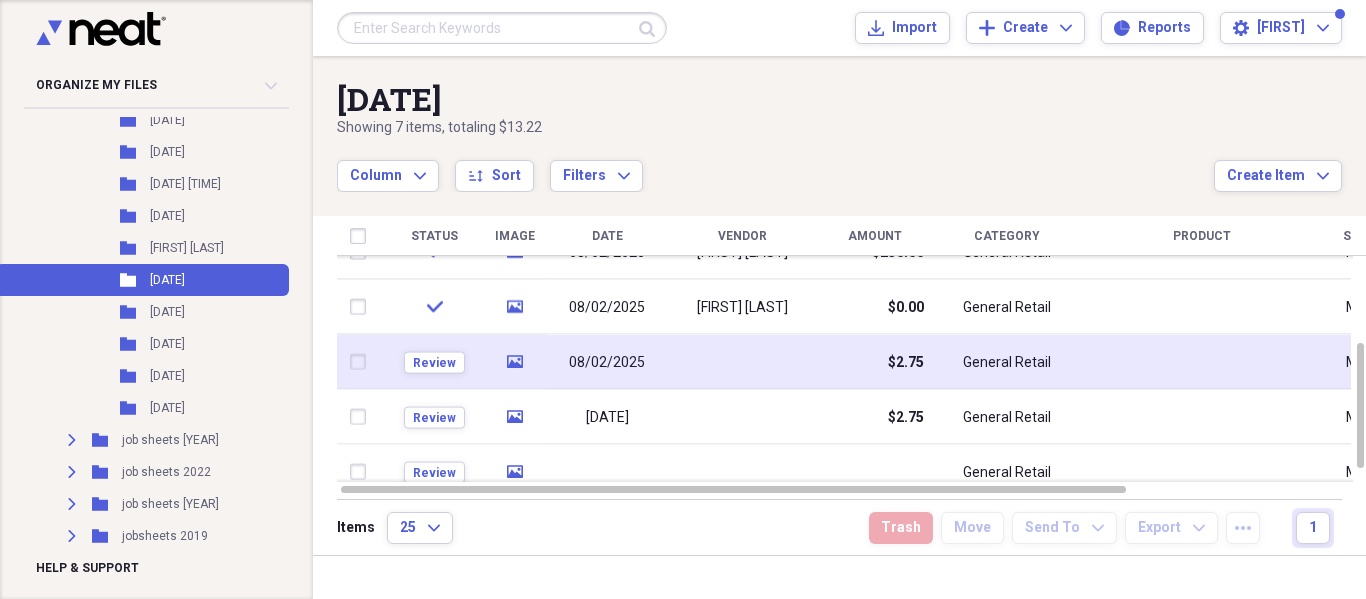 click at bounding box center (742, 362) 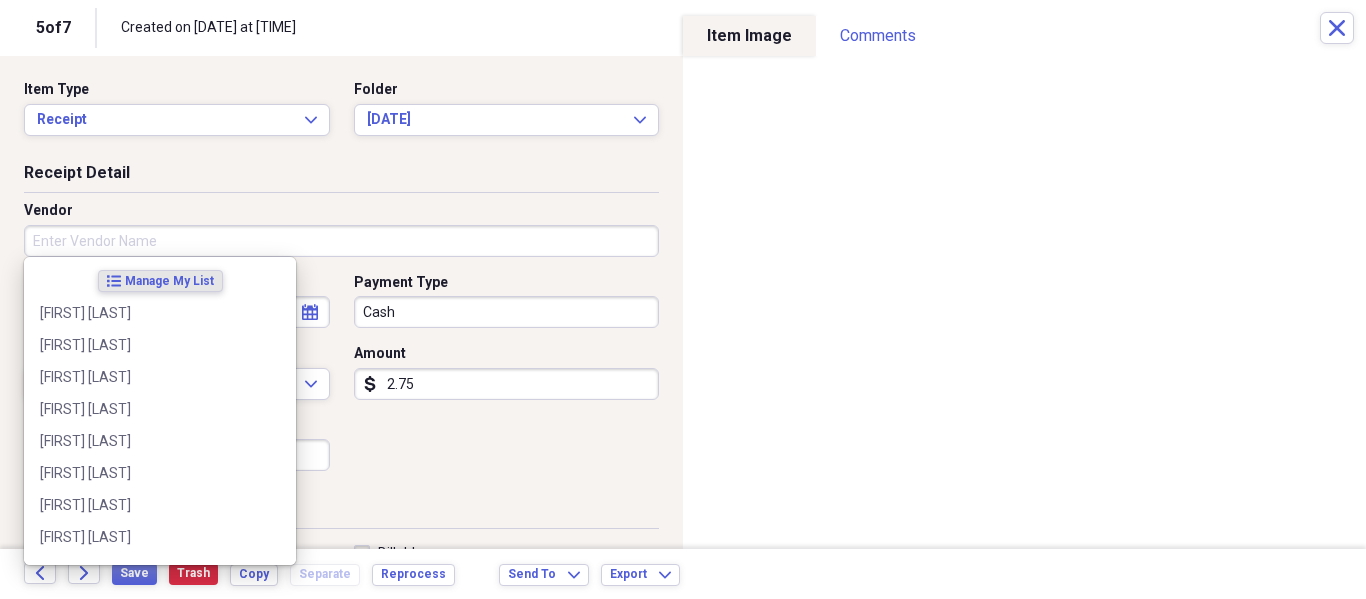 click on "Vendor" at bounding box center (341, 241) 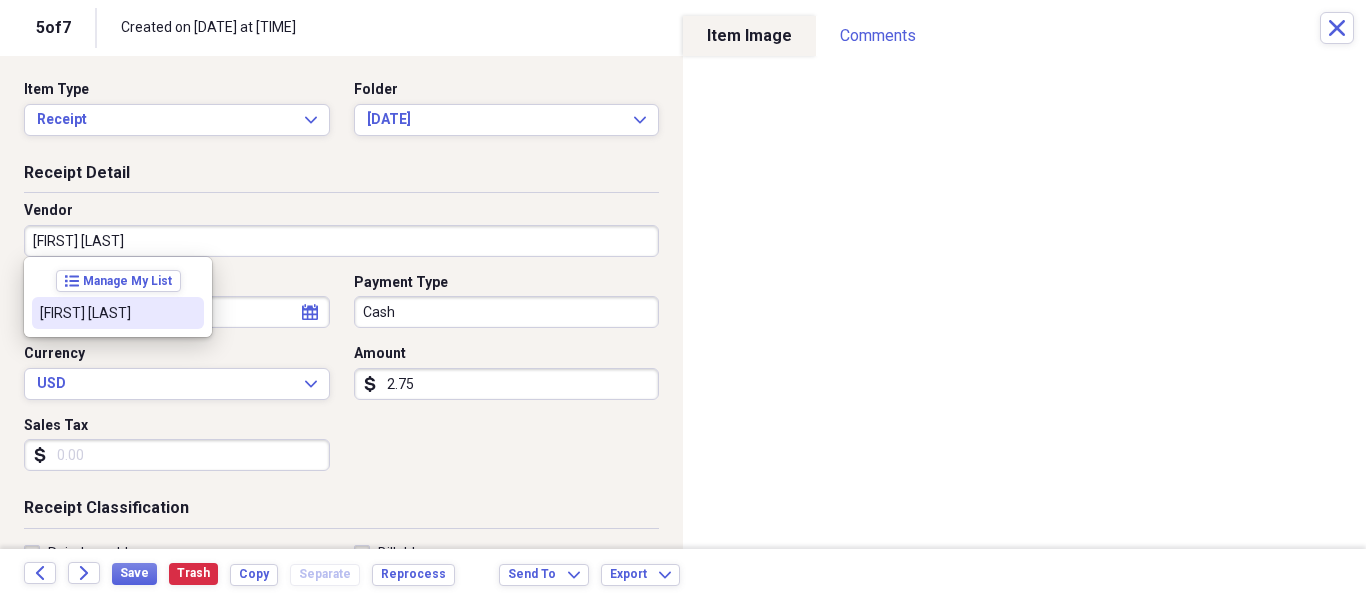 click on "[FIRST] [LAST]" at bounding box center (106, 313) 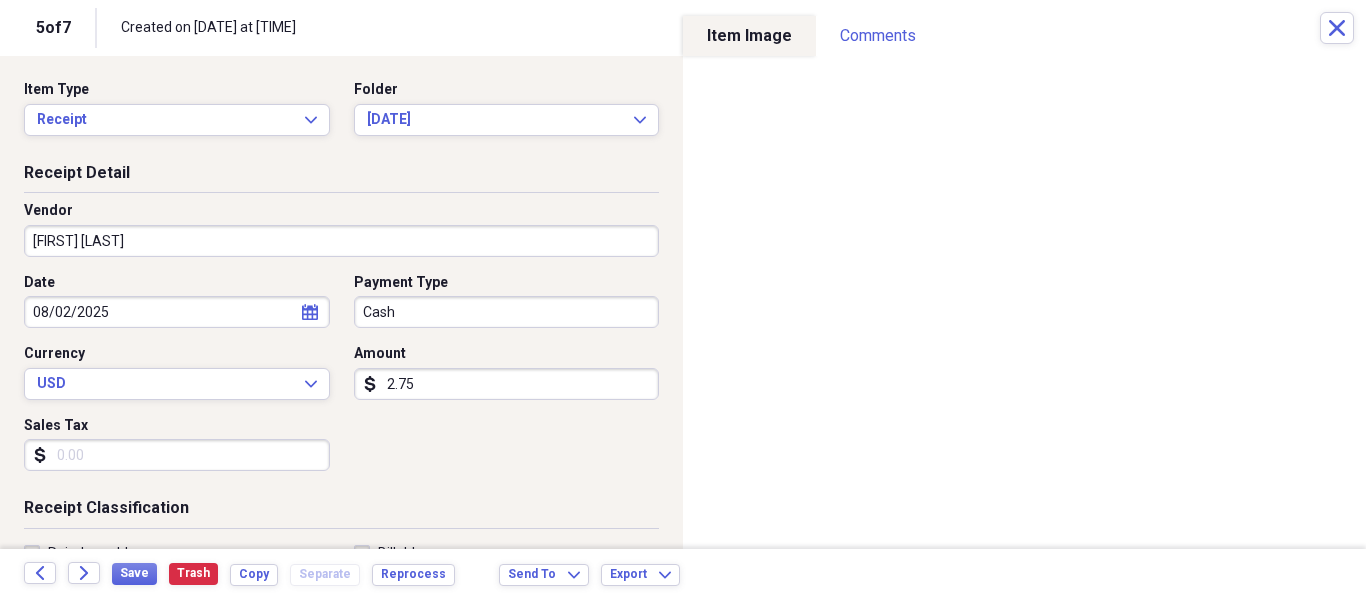 click on "2.75" at bounding box center [507, 384] 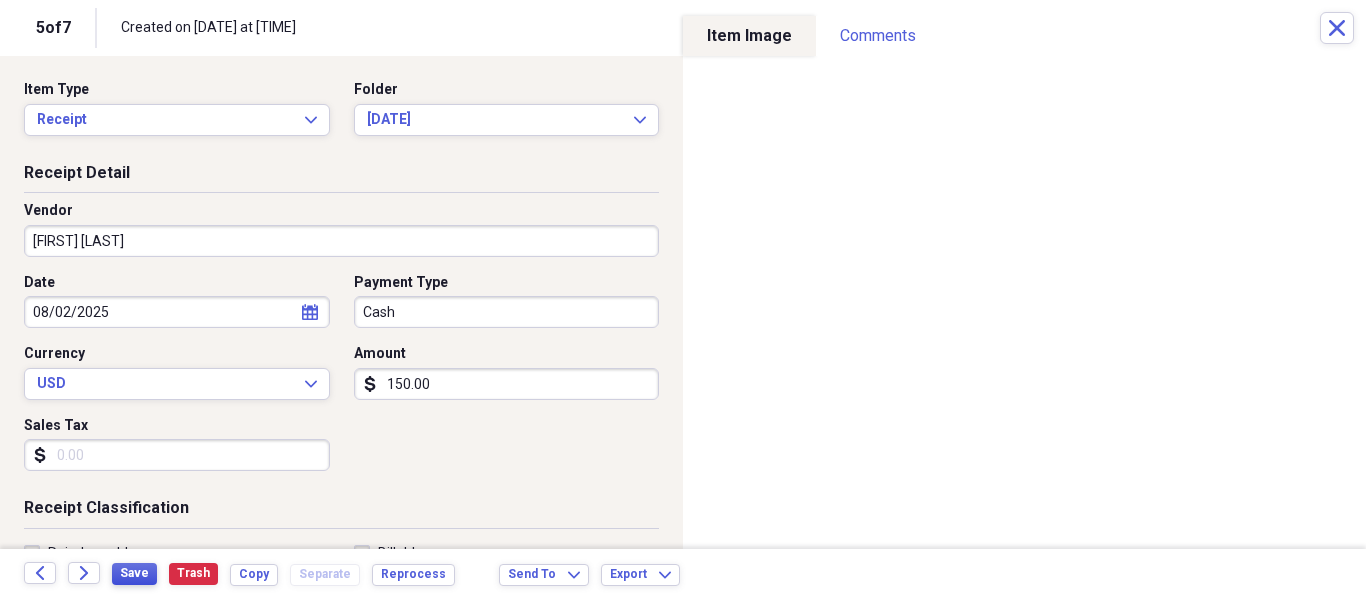 type on "150.00" 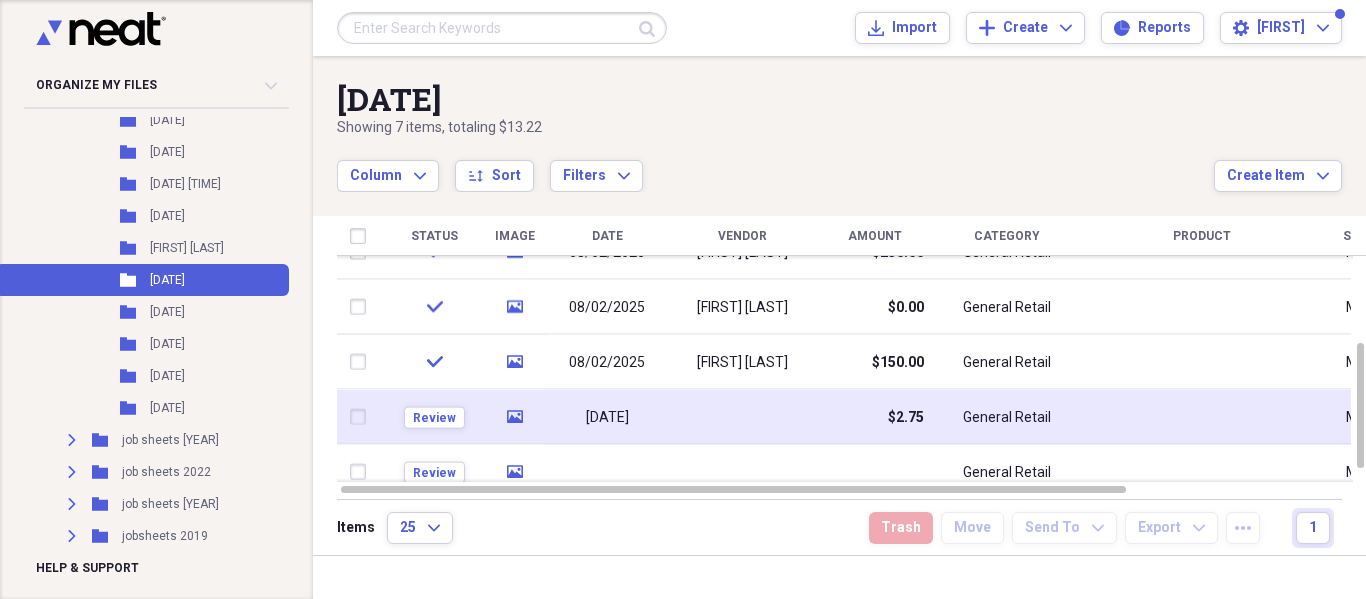 click at bounding box center (742, 417) 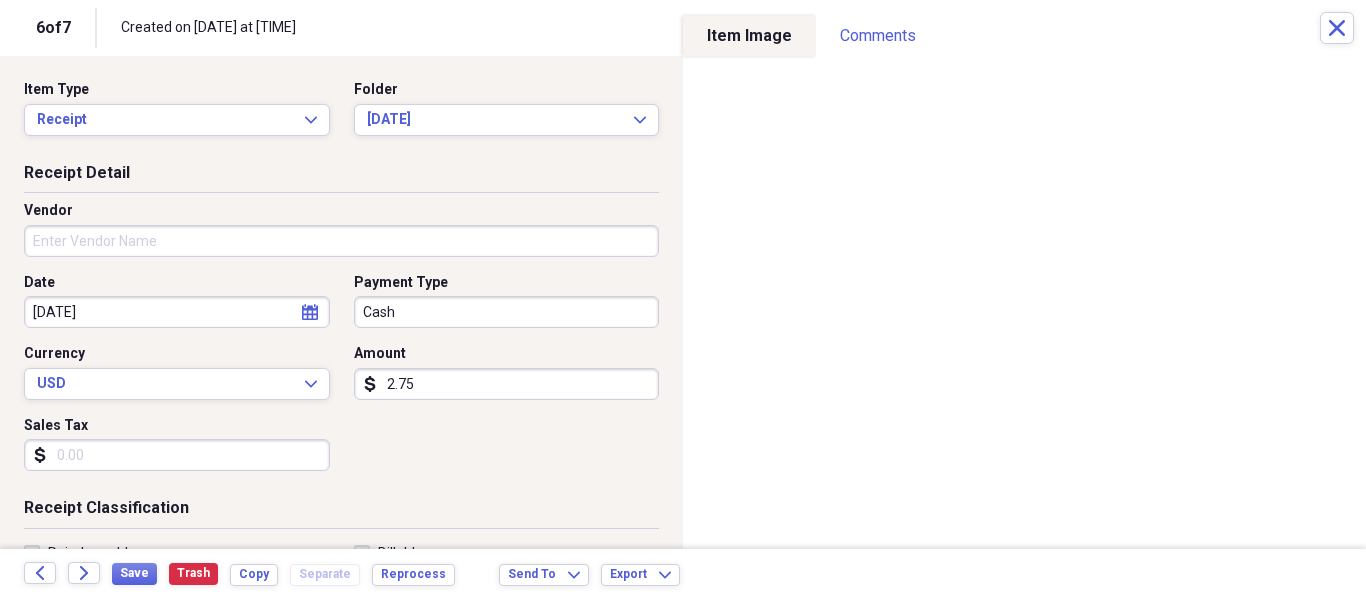 click on "Vendor" at bounding box center [341, 241] 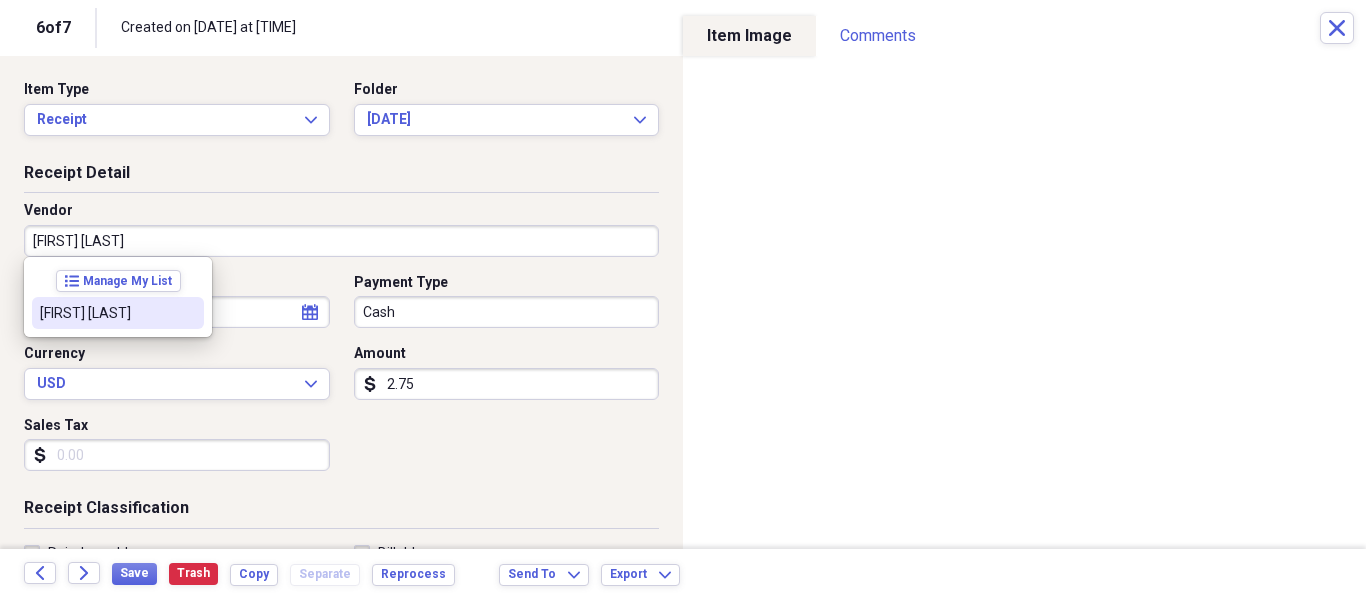 click on "[FIRST] [LAST]" at bounding box center (106, 313) 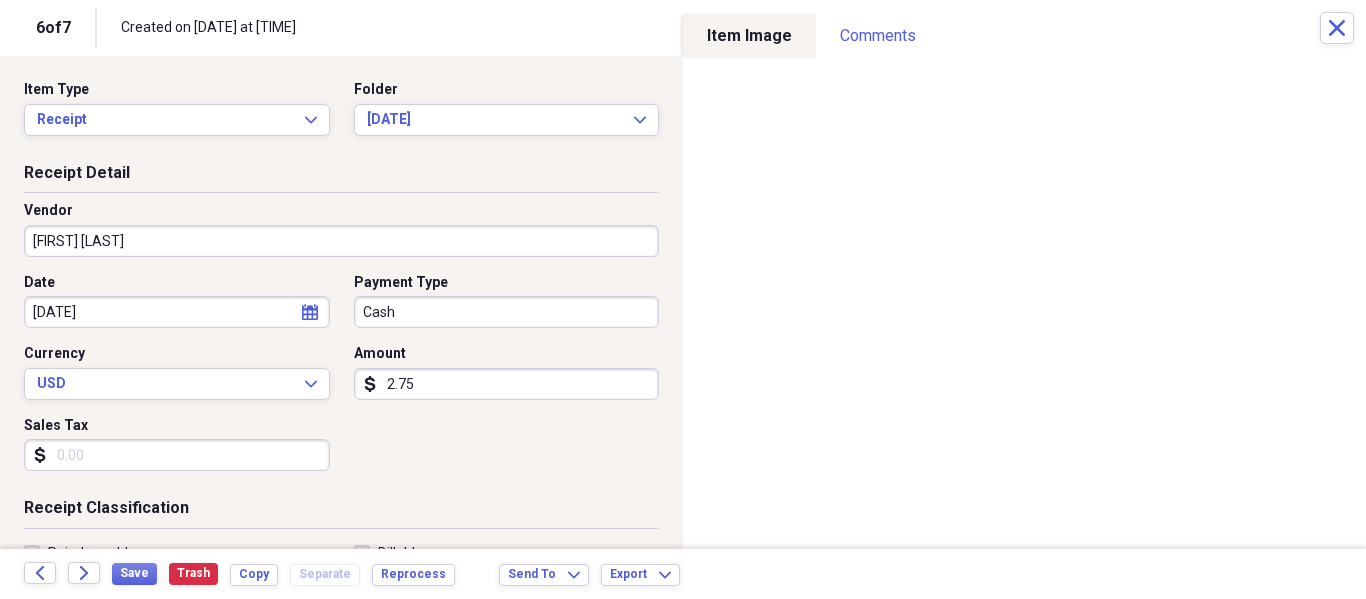 click on "2.75" at bounding box center [507, 384] 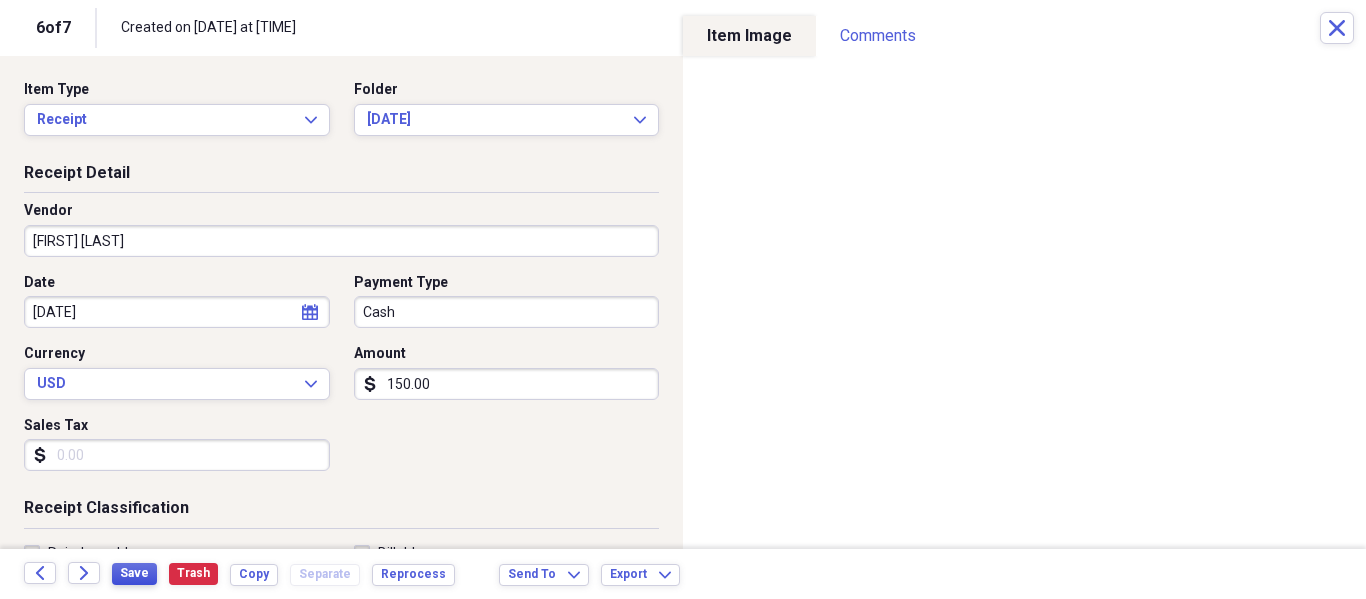 type on "150.00" 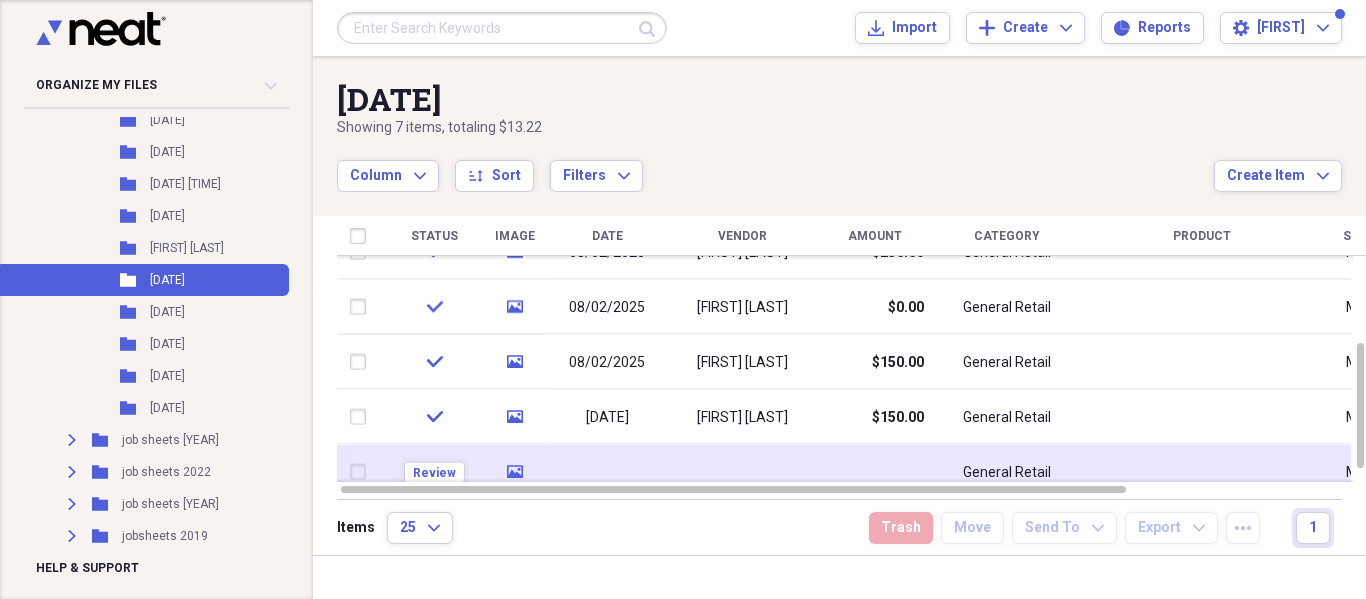 click at bounding box center (742, 472) 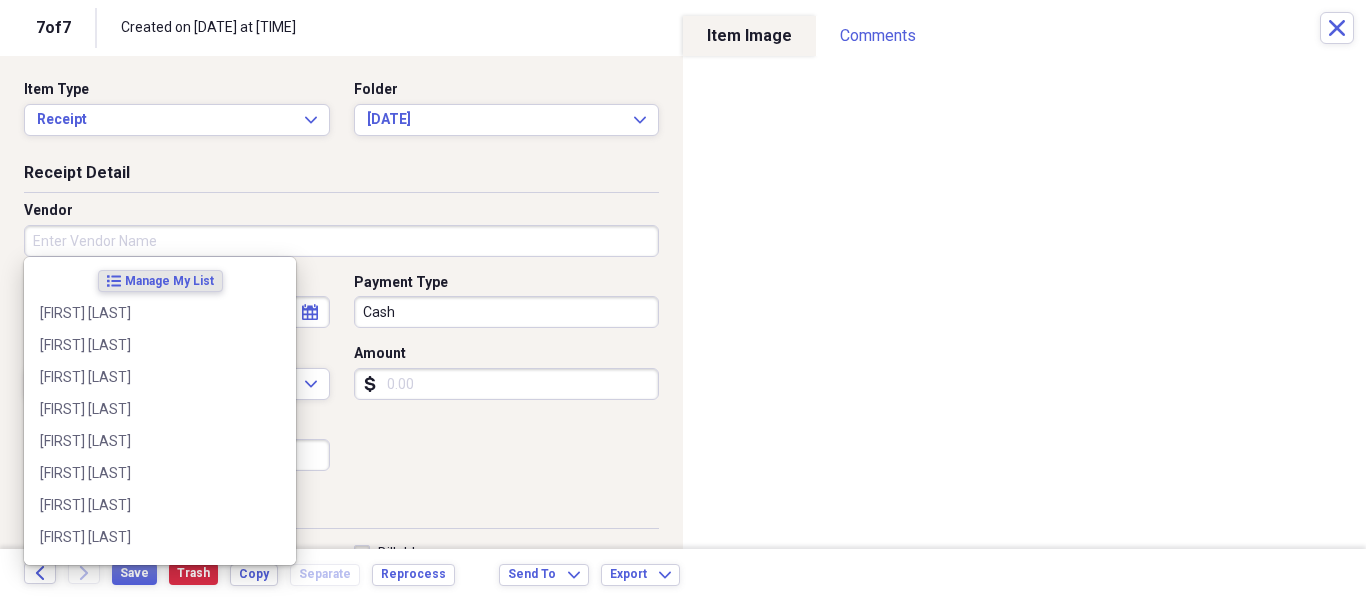 click on "Vendor" at bounding box center (341, 241) 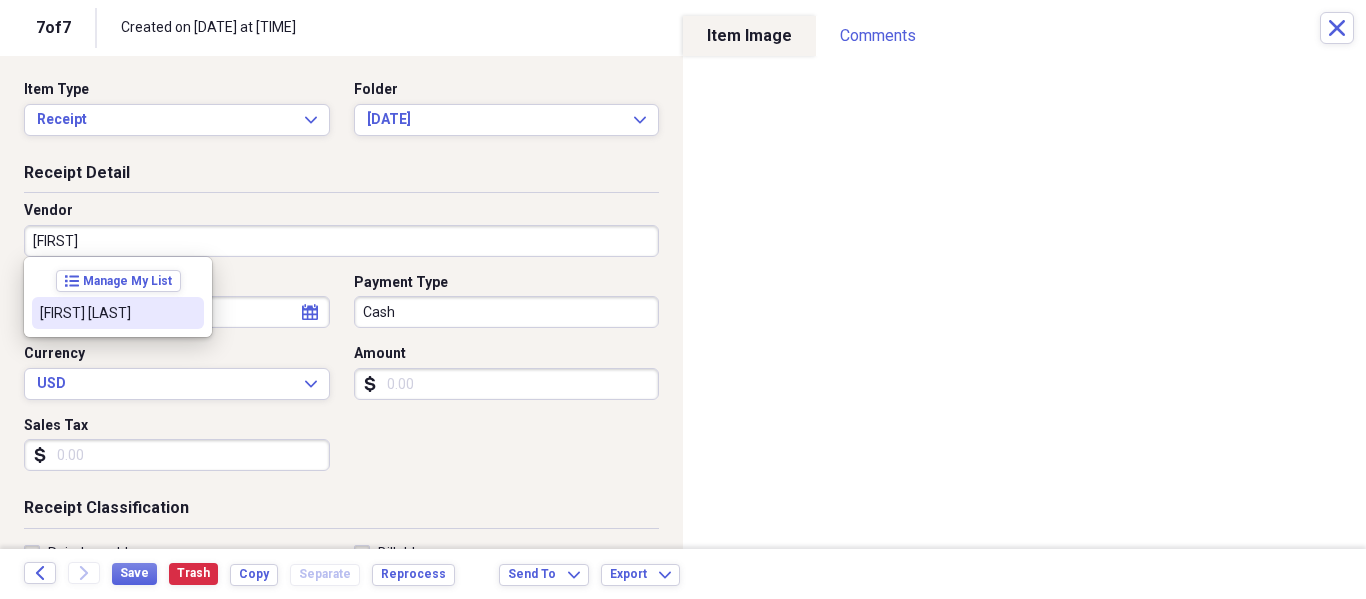 click on "[FIRST] [LAST]" at bounding box center (106, 313) 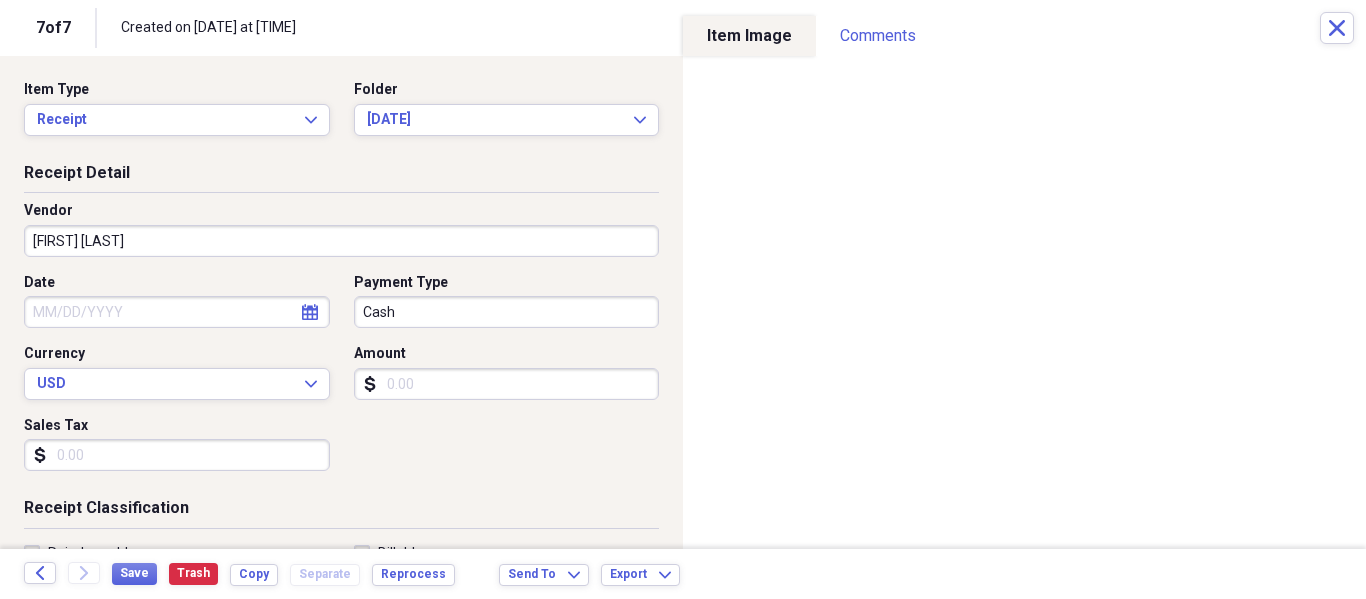 click on "Amount" at bounding box center [507, 384] 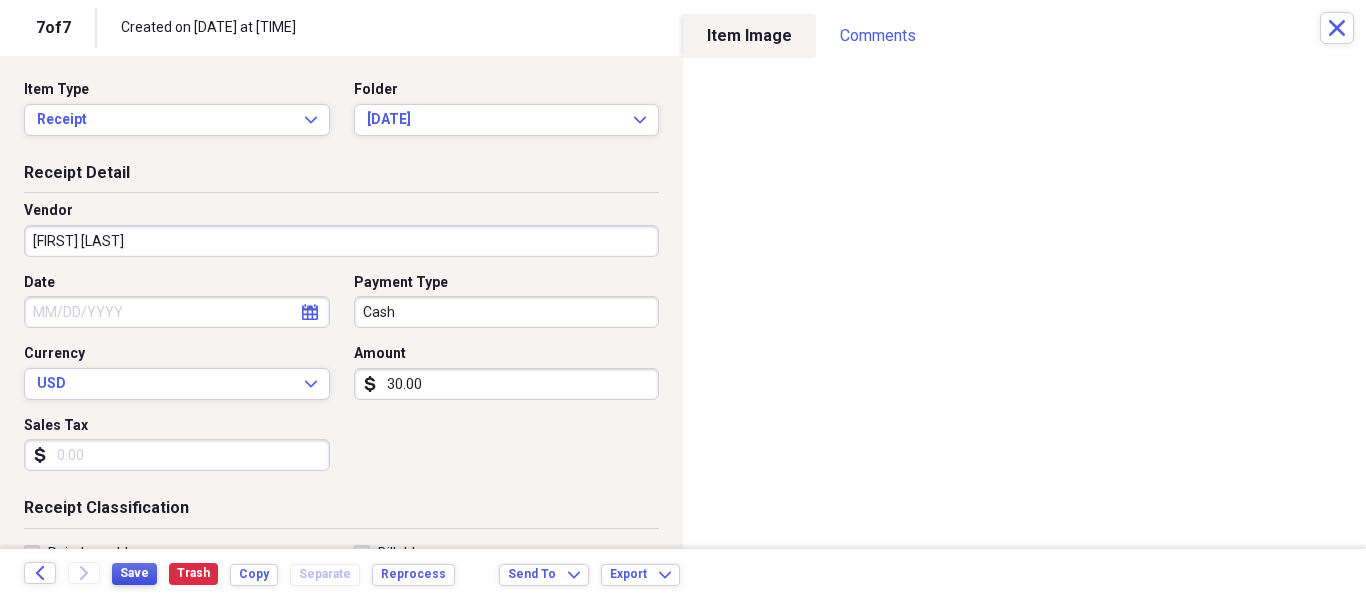 type on "30.00" 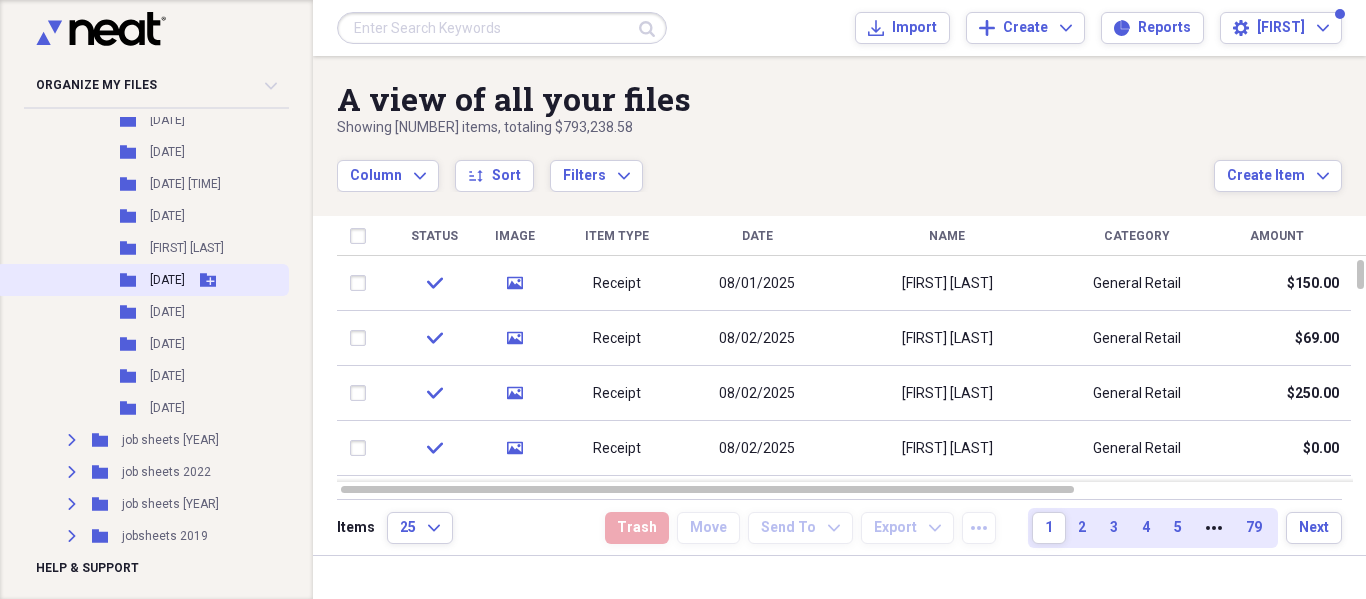 click on "[DATE]" at bounding box center [167, 280] 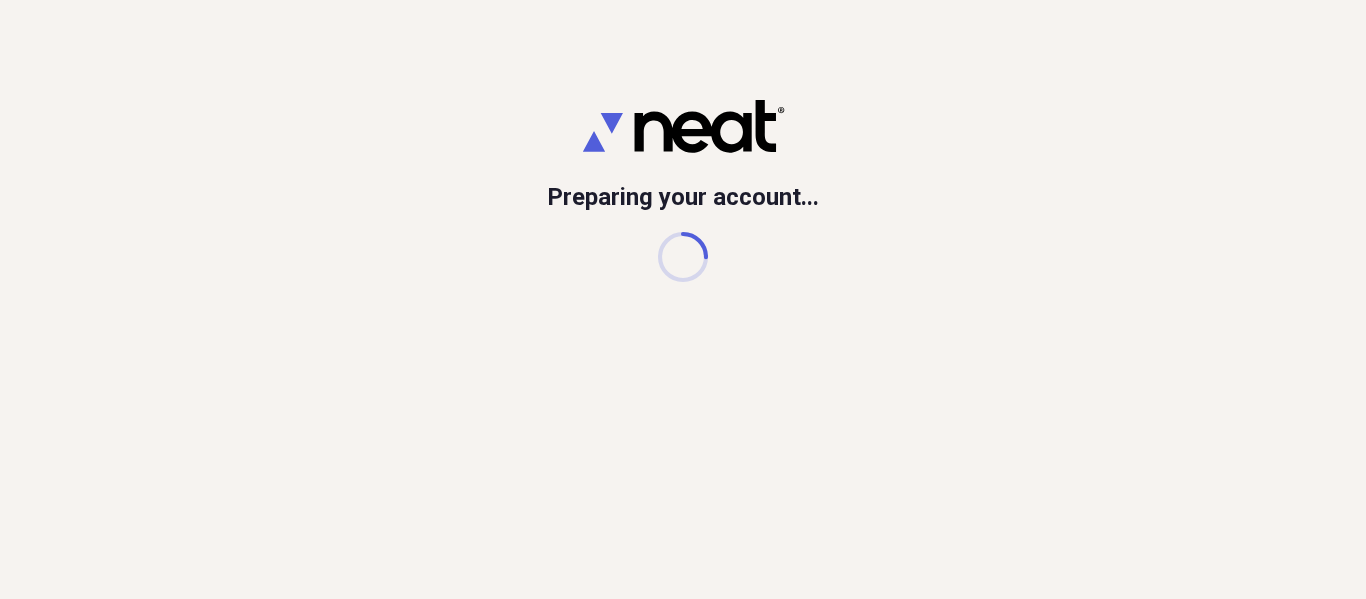 scroll, scrollTop: 0, scrollLeft: 0, axis: both 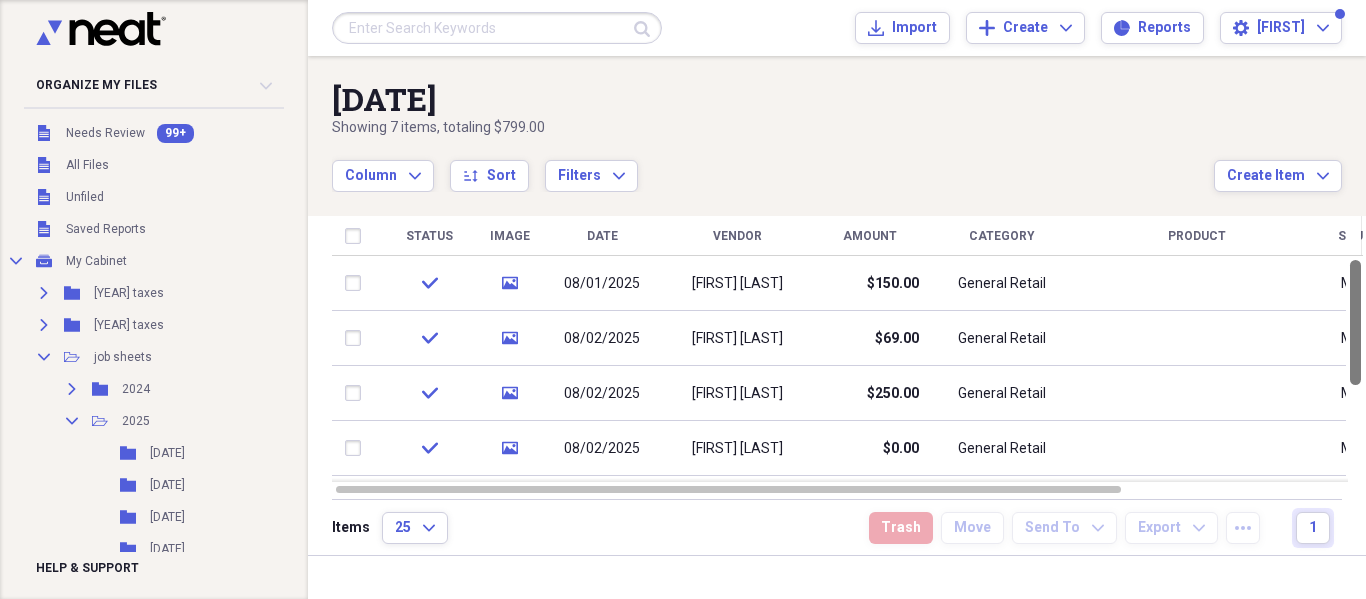 drag, startPoint x: 1361, startPoint y: 288, endPoint x: 1352, endPoint y: 194, distance: 94.42987 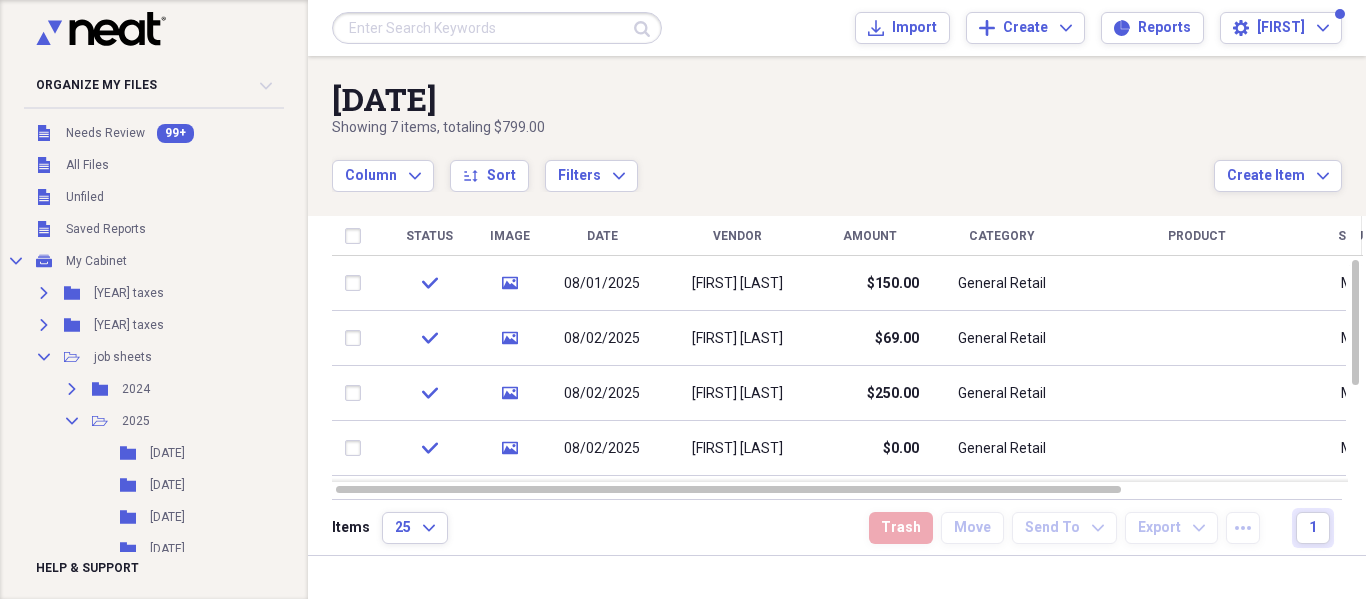 click on "Column Expand sort Sort Filters  Expand" at bounding box center [773, 165] 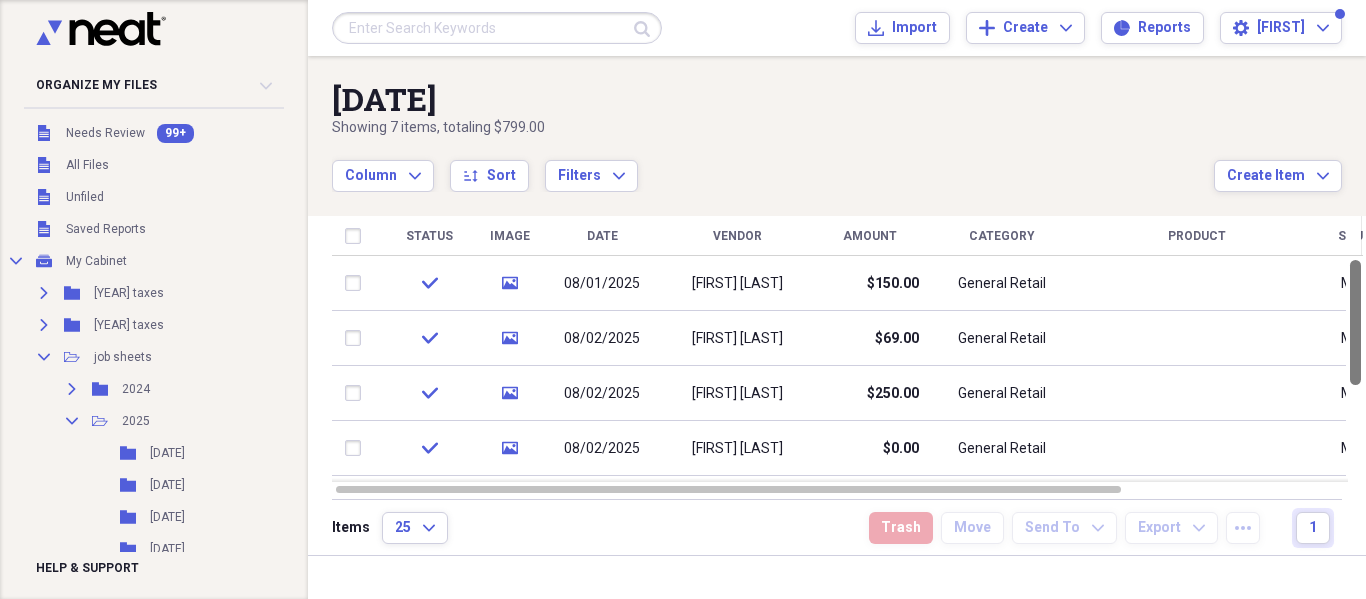 drag, startPoint x: 1358, startPoint y: 305, endPoint x: 1336, endPoint y: 156, distance: 150.6154 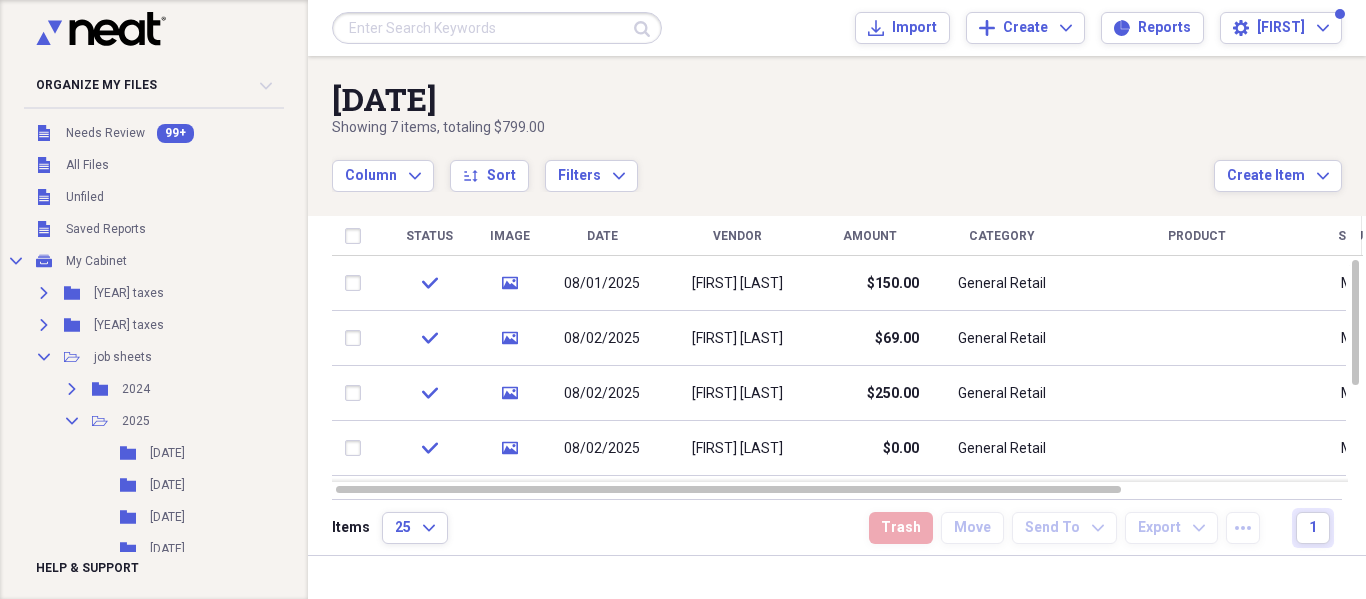 click on "Column Expand sort Sort Filters  Expand" at bounding box center (773, 165) 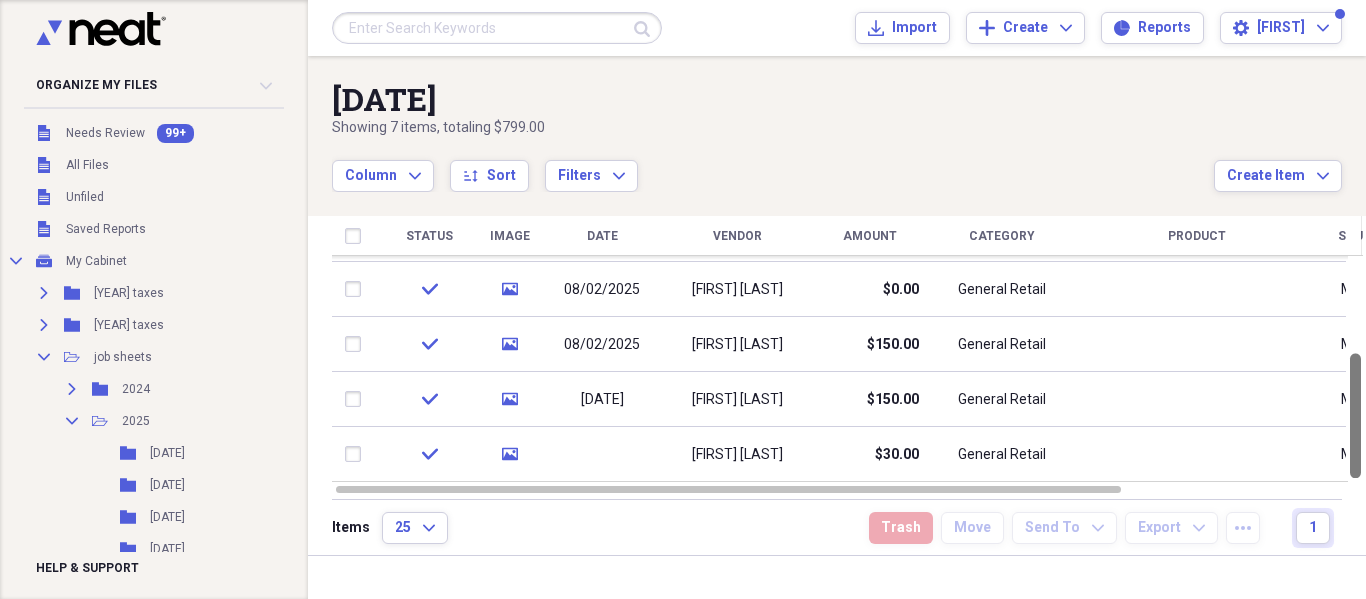 click at bounding box center [1355, 369] 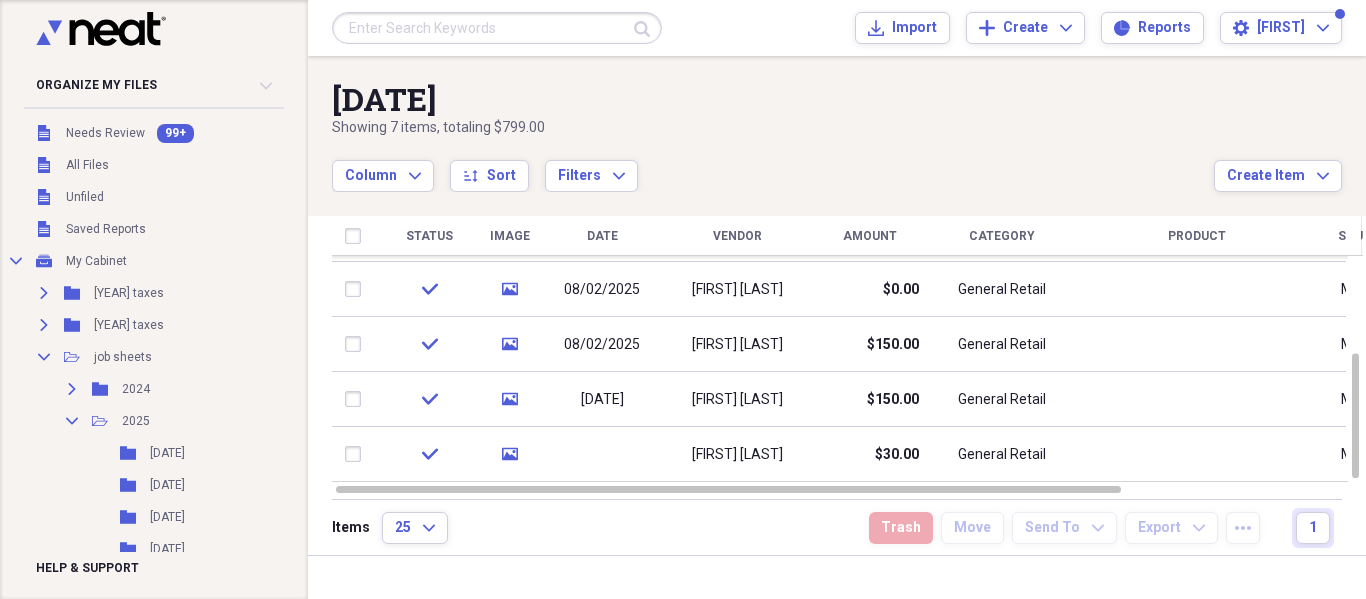 click on "Status Image Date Vendor Amount Category Product Source Billable Reimbursable check media 08/01/2025 gregg strom $150.00 General Retail Mobile check media 08/02/2025 sam ebersole $69.00 General Retail Mobile check media 08/02/2025 beverly federman $250.00 General Retail Mobile check media 08/02/2025 bobbi cordell $0.00 General Retail Mobile check media 08/02/2025 bobbi cordell $150.00 General Retail Mobile check media 07/25/2017 bobbi cordell $150.00 General Retail Mobile check media cameron demblyker $30.00 General Retail Mobile" at bounding box center (847, 357) 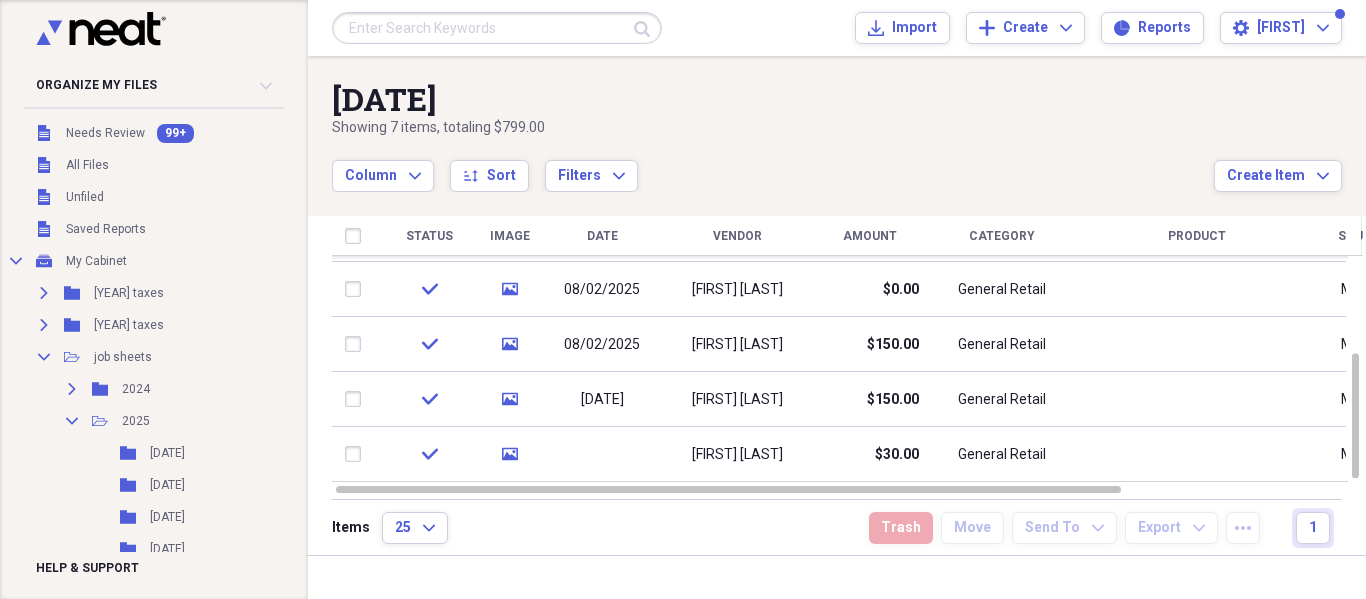 click at bounding box center [1353, 236] 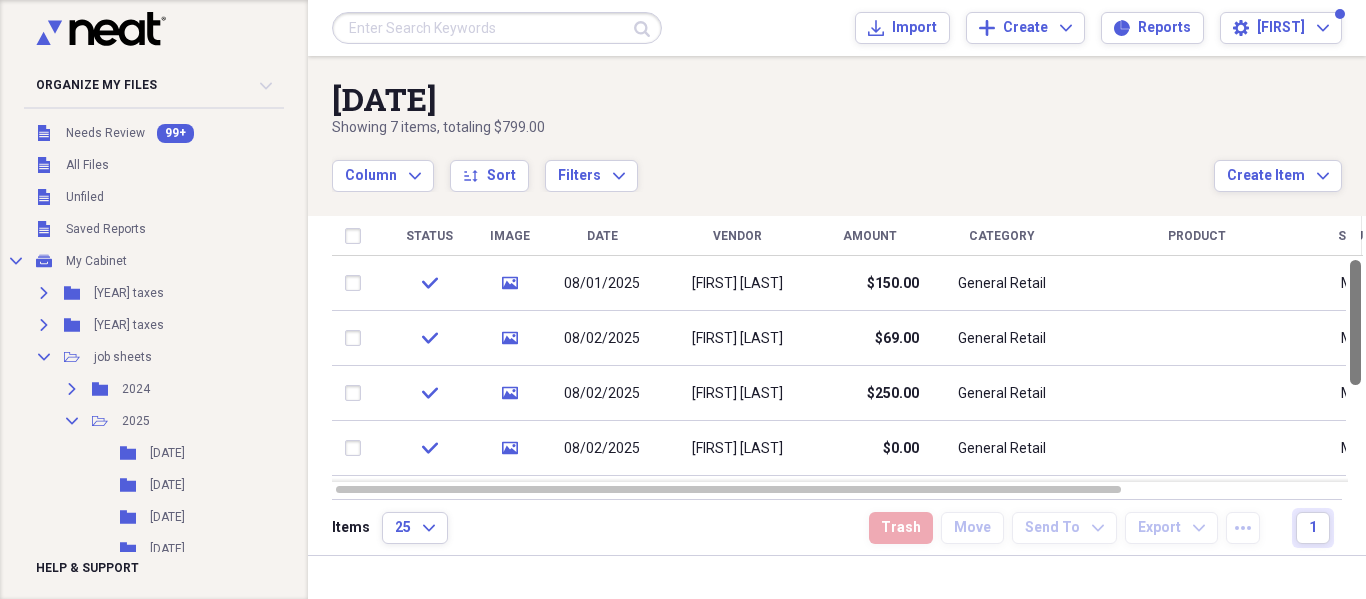 click at bounding box center (1355, 369) 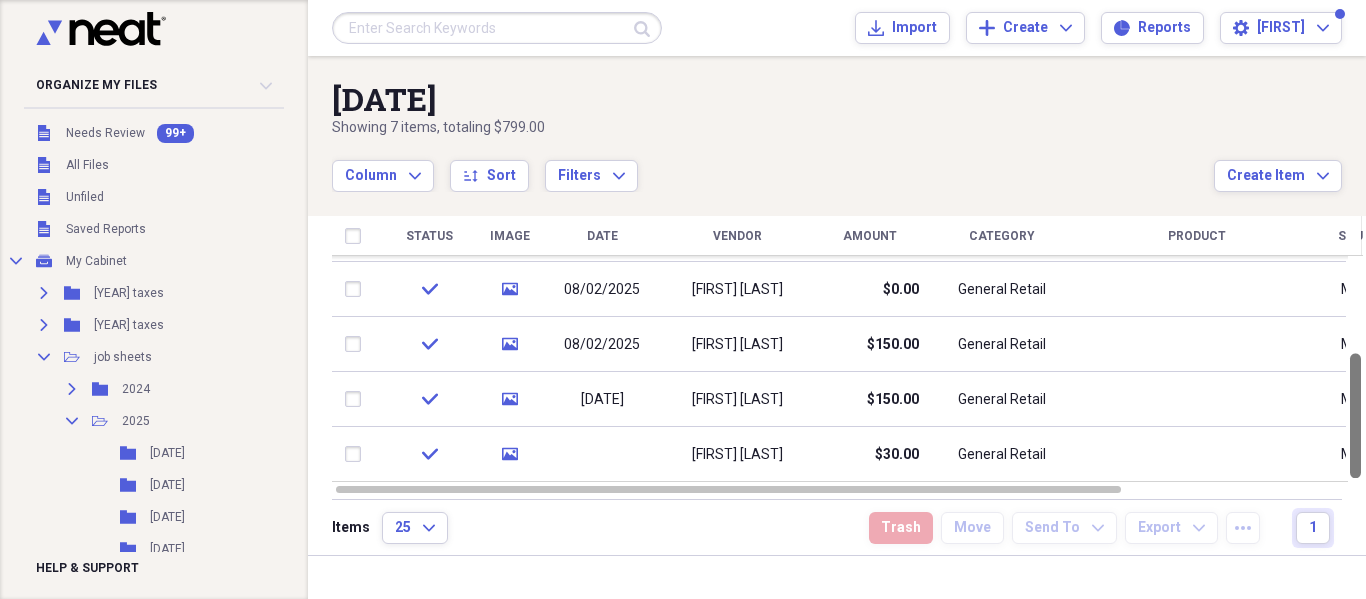 drag, startPoint x: 1362, startPoint y: 320, endPoint x: 1365, endPoint y: 533, distance: 213.02112 